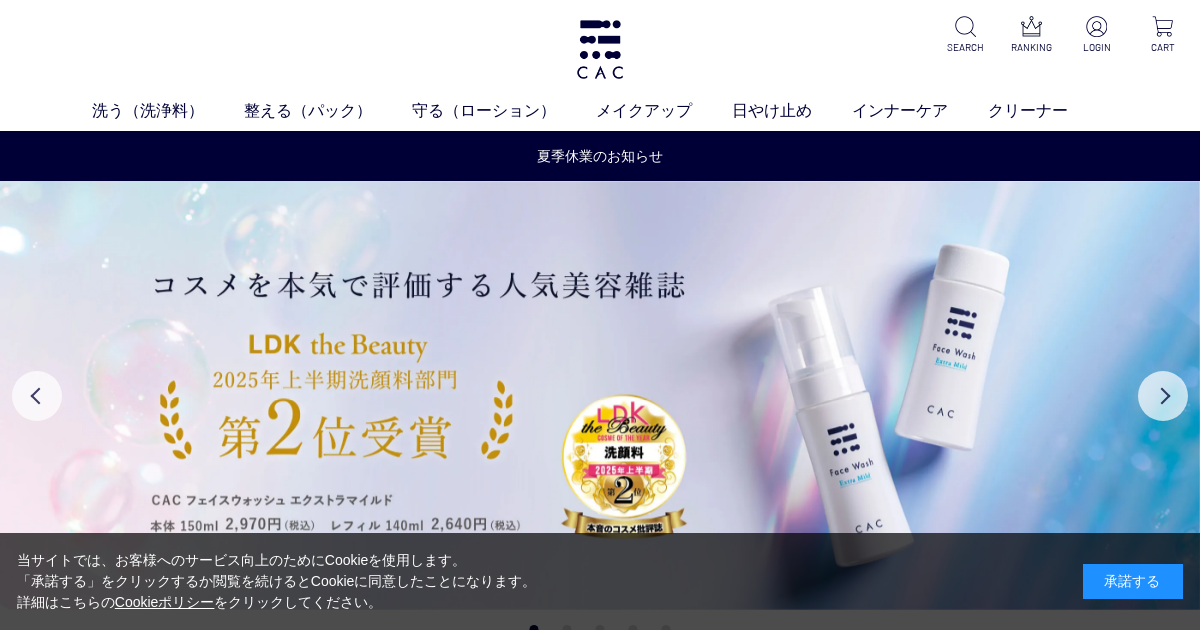 scroll, scrollTop: 0, scrollLeft: 0, axis: both 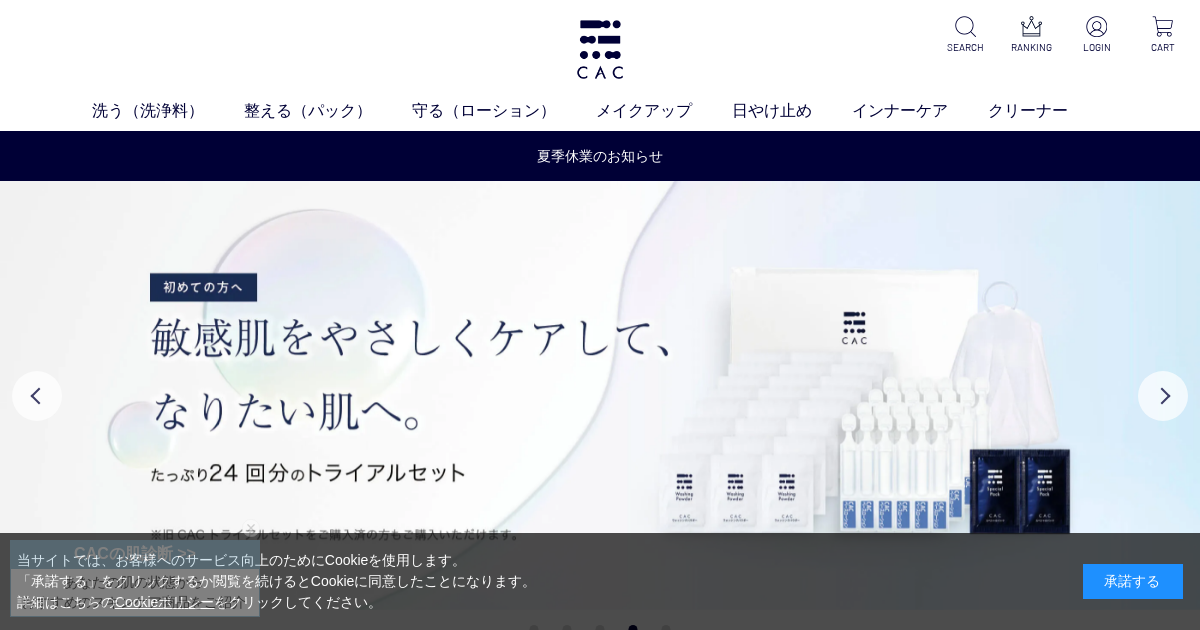 click at bounding box center [1096, 26] 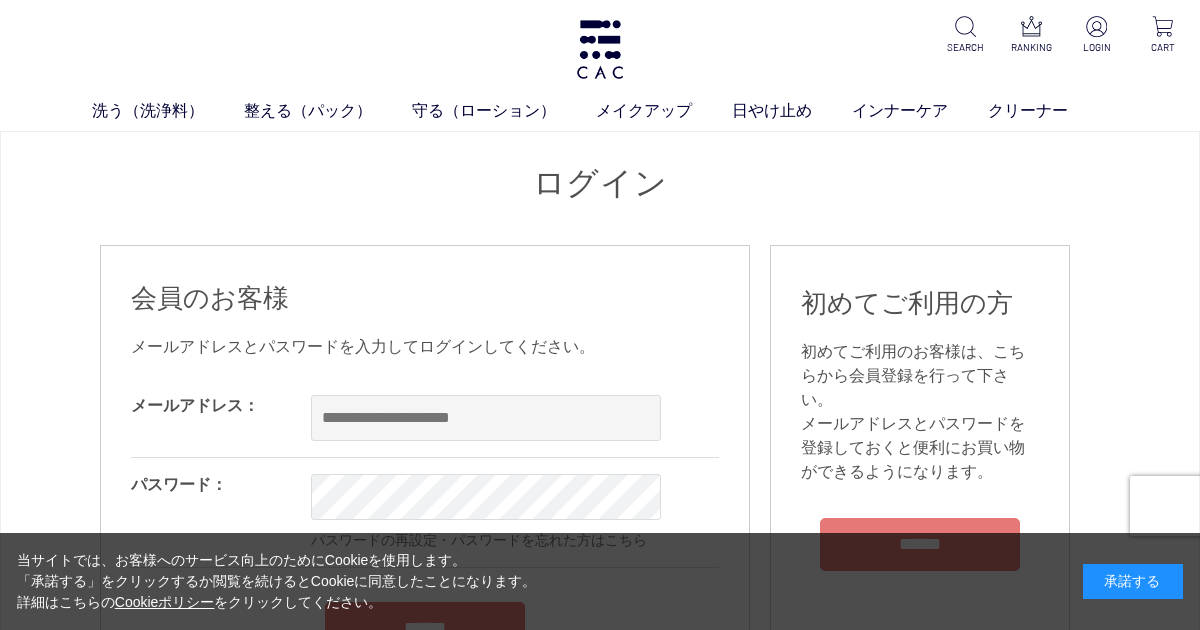 scroll, scrollTop: 0, scrollLeft: 0, axis: both 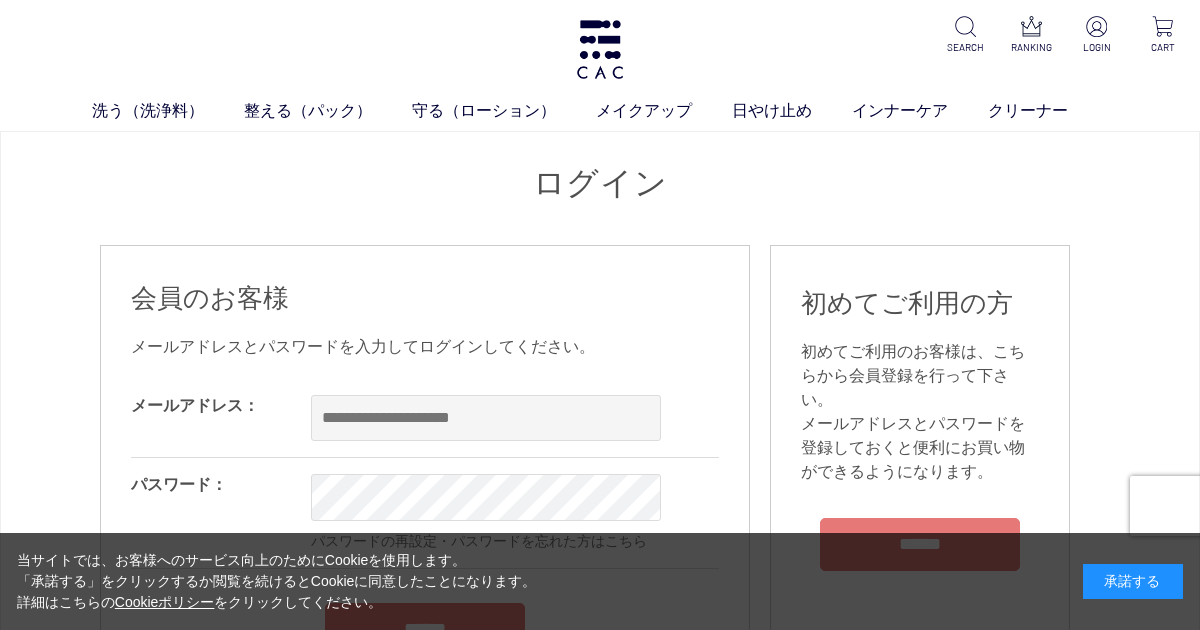 click on "承諾する" at bounding box center (1133, 581) 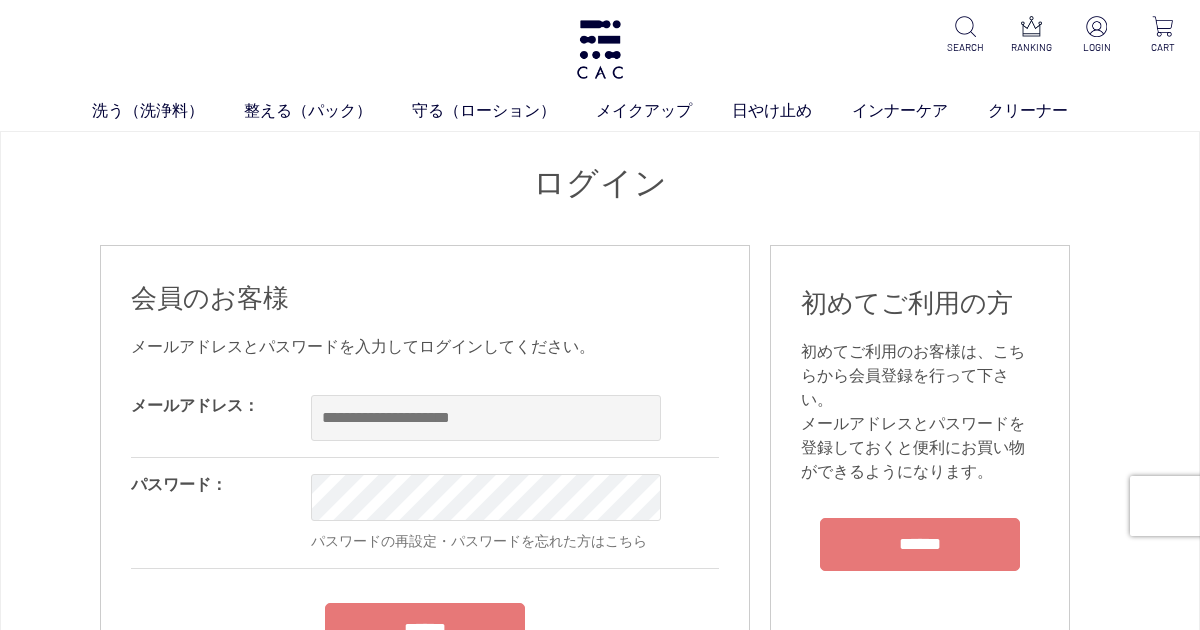 click at bounding box center [486, 418] 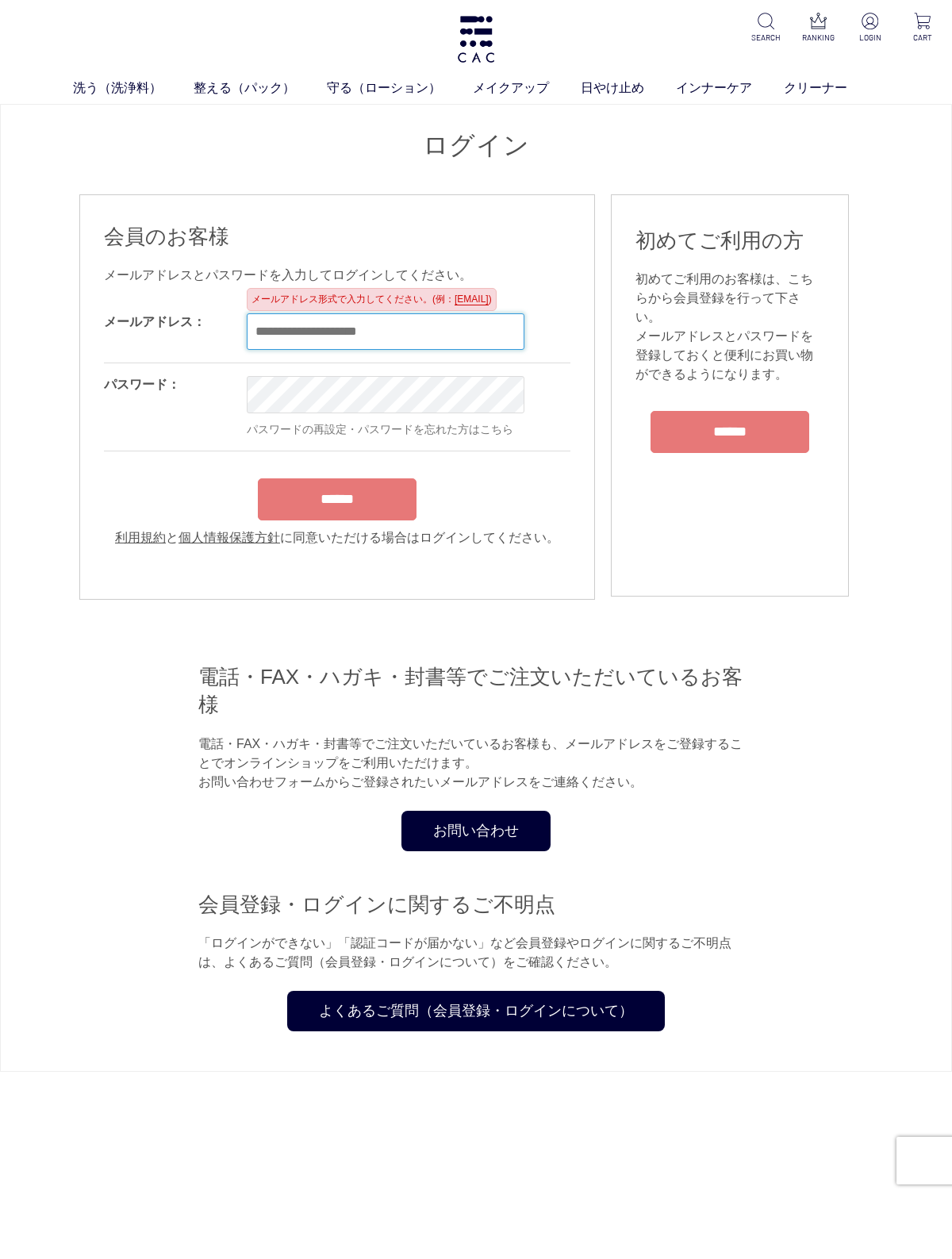 type on "**********" 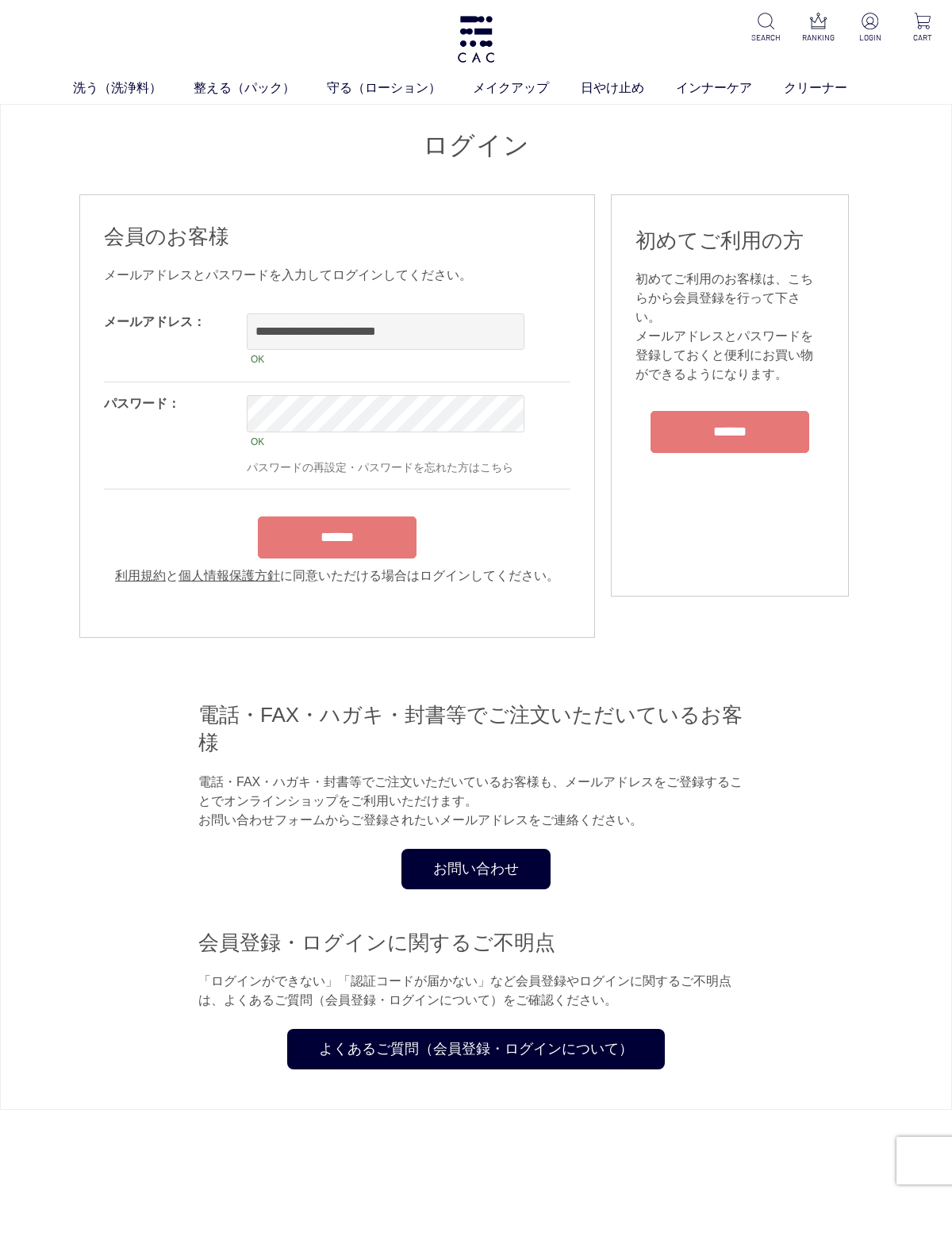 click on "******" at bounding box center (337, 533) 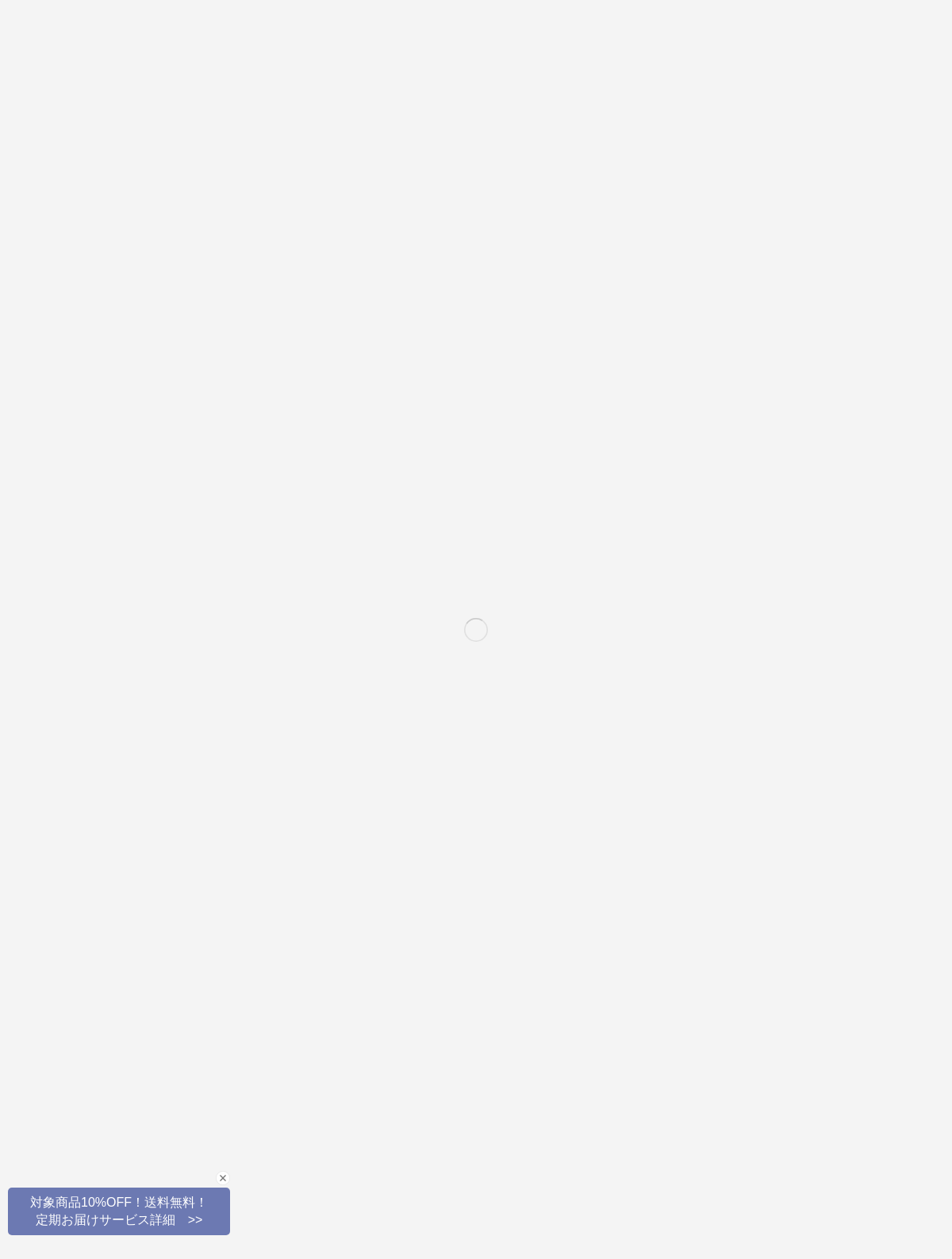 scroll, scrollTop: 0, scrollLeft: 0, axis: both 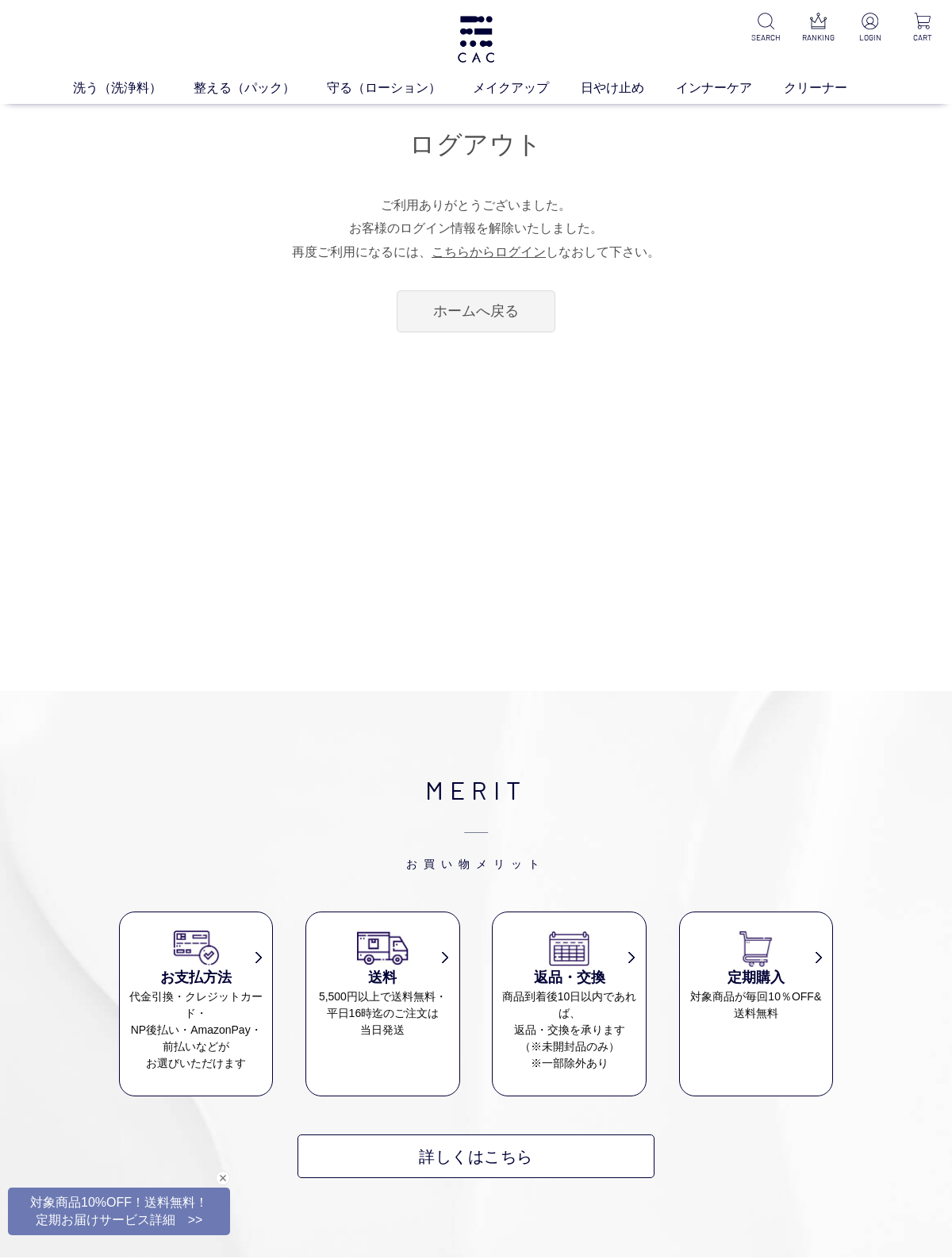 click at bounding box center [870, 22] 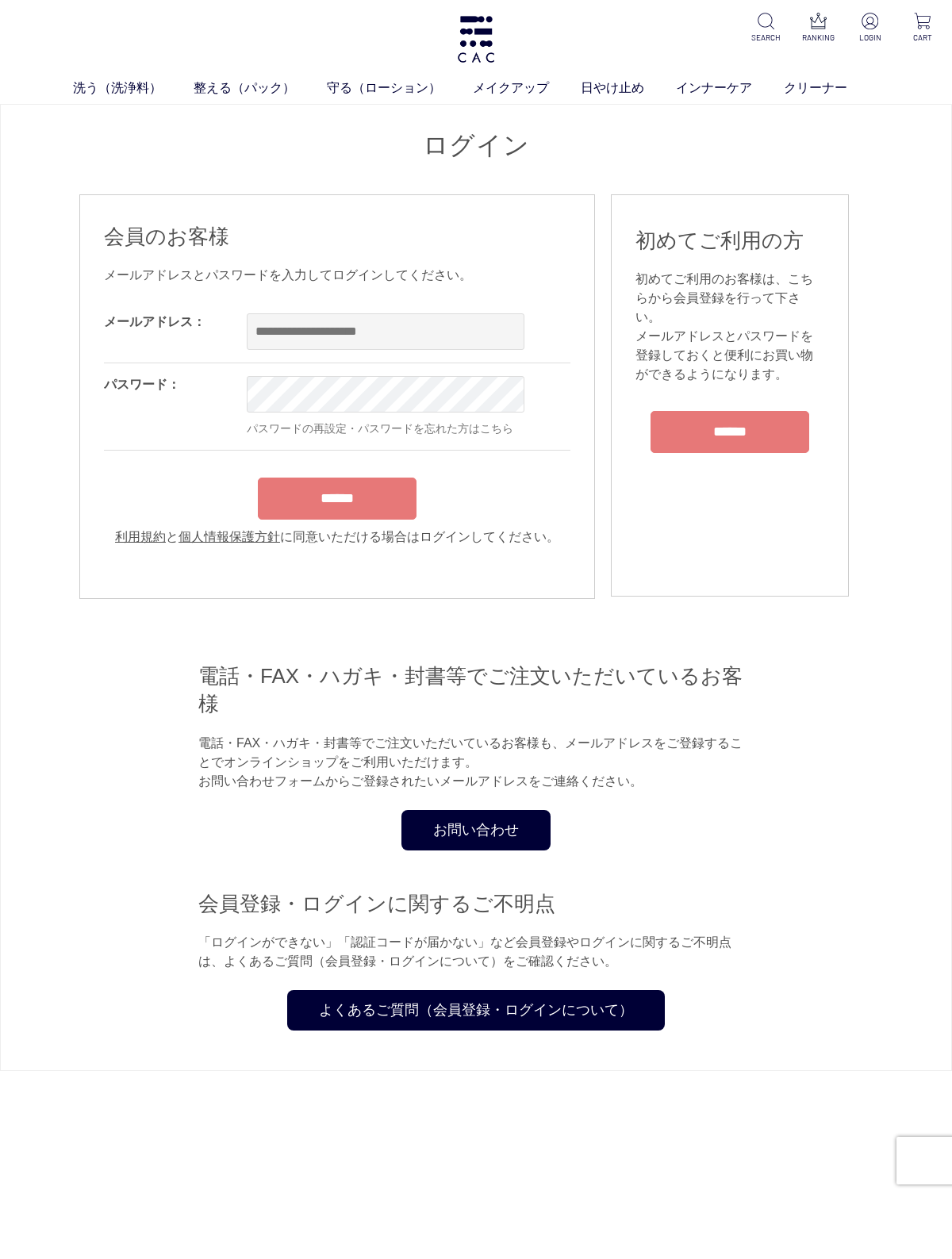 scroll, scrollTop: 0, scrollLeft: 0, axis: both 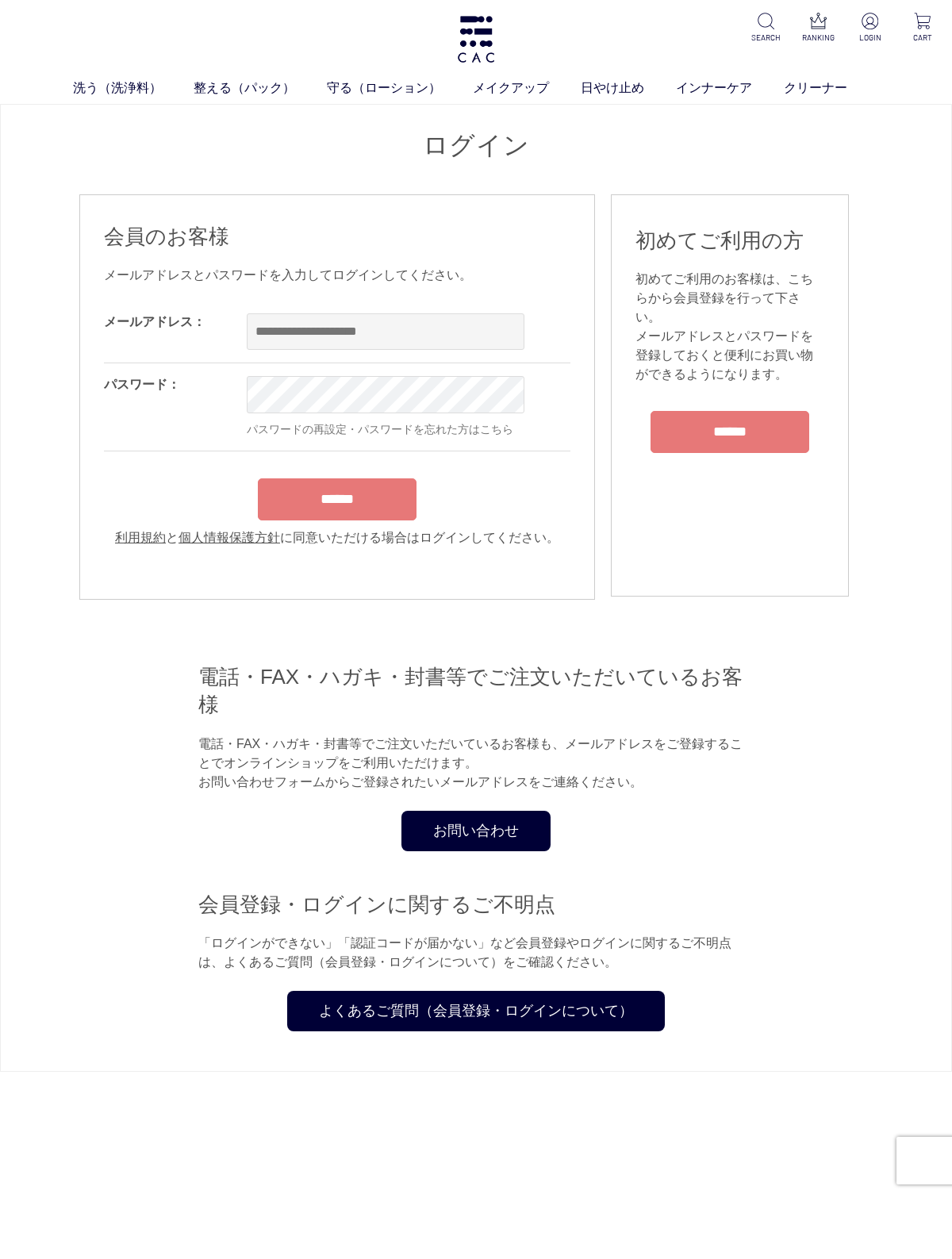 click at bounding box center [386, 332] 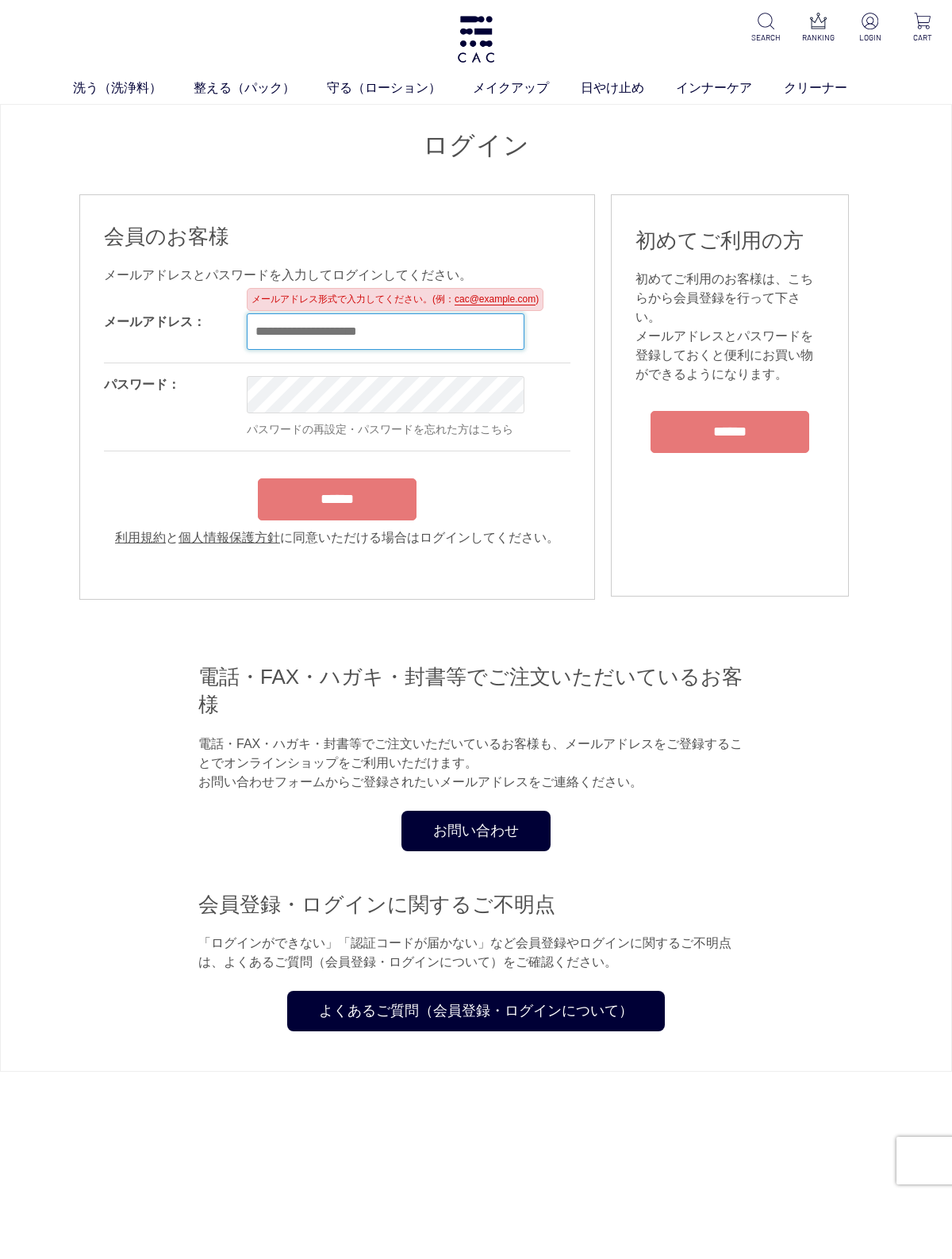 type on "**********" 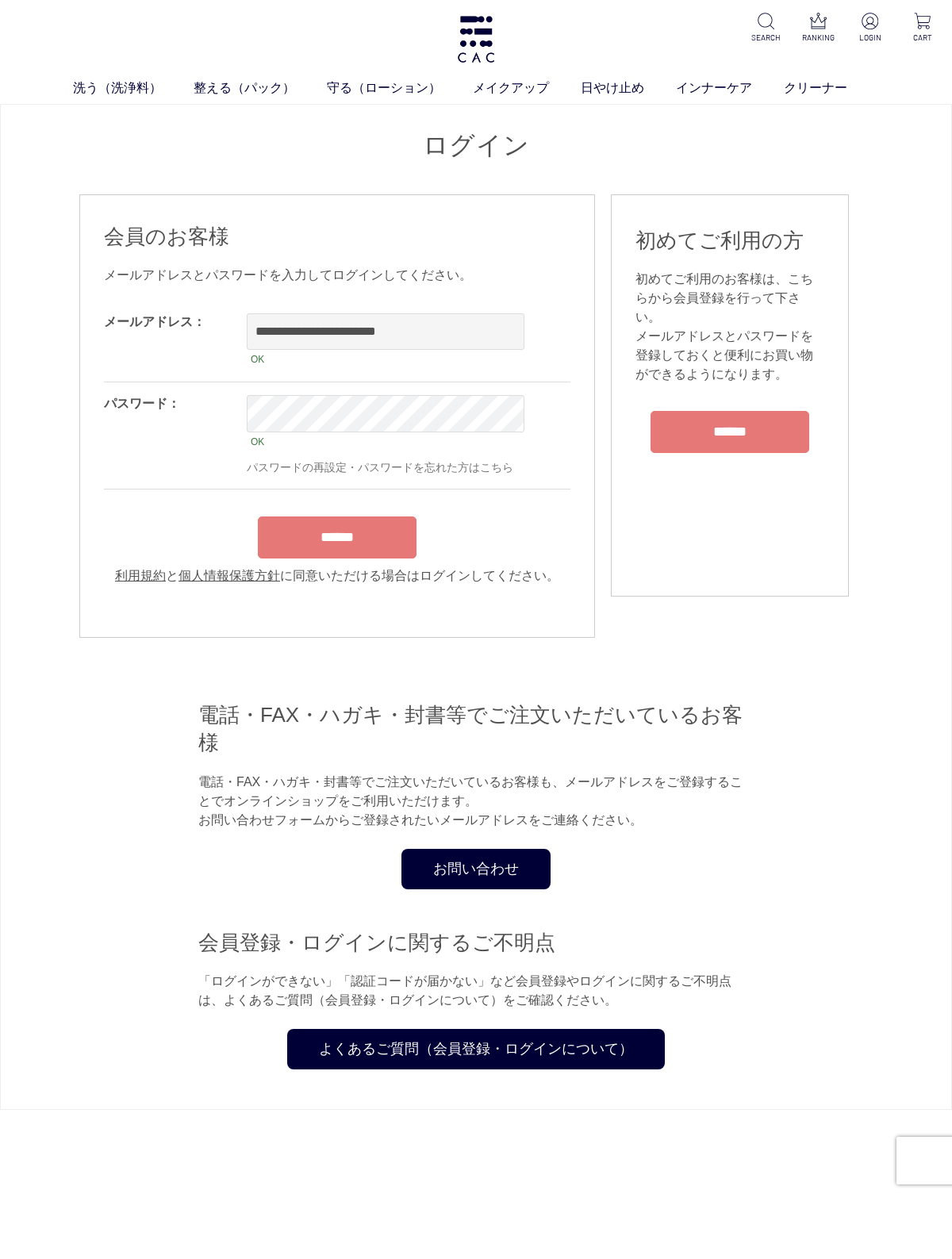 click on "******" at bounding box center [337, 537] 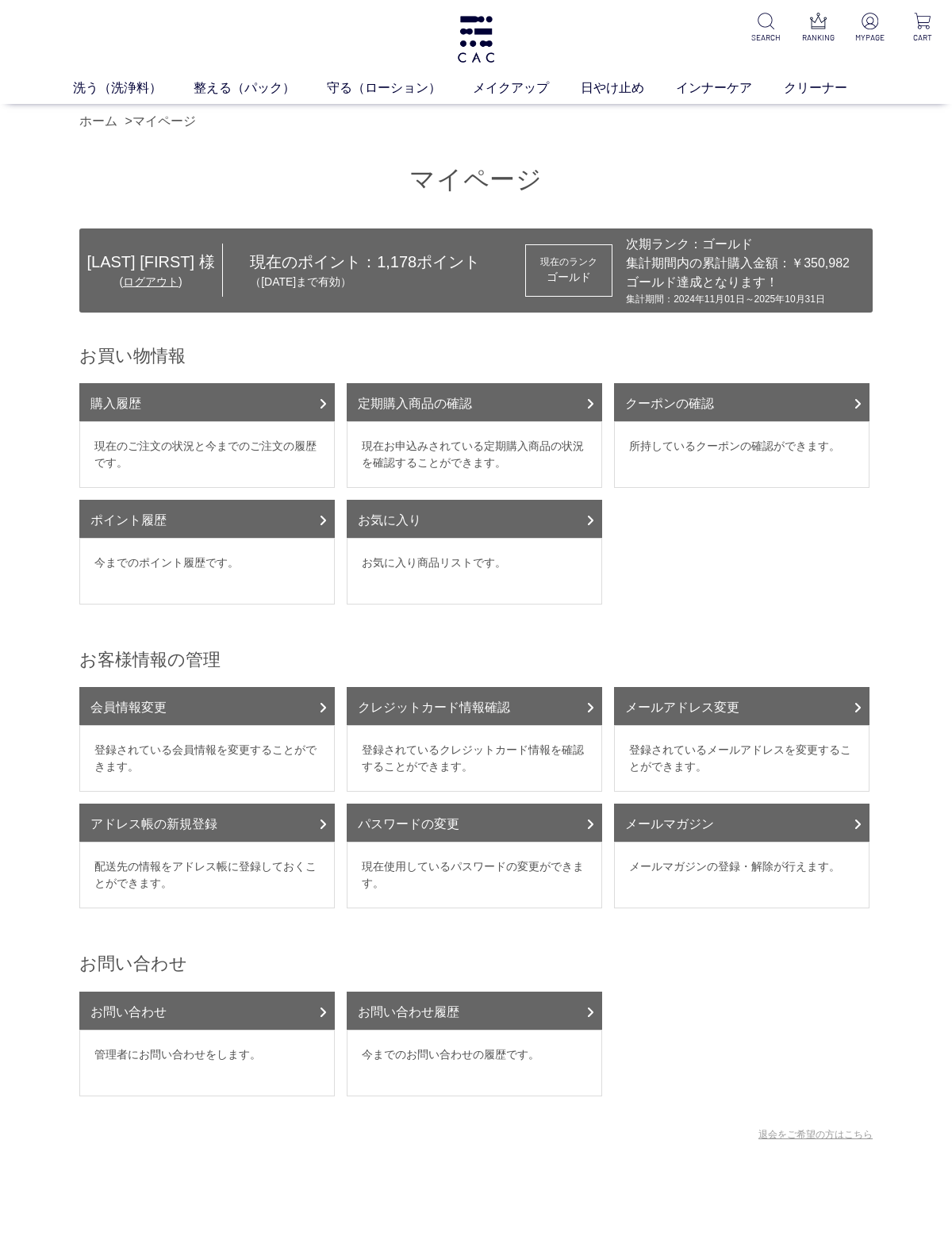 scroll, scrollTop: 0, scrollLeft: 0, axis: both 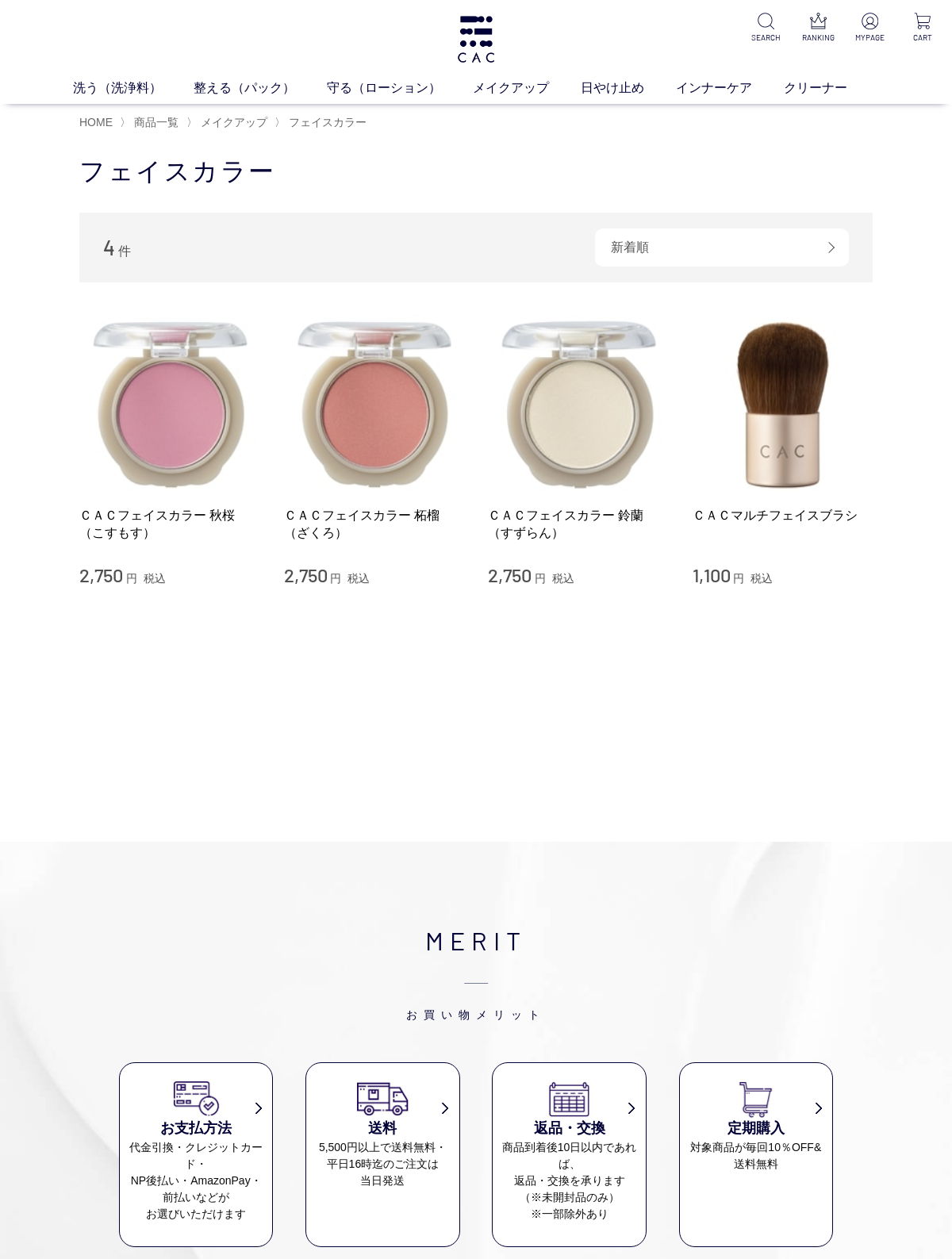 click at bounding box center [374, 405] 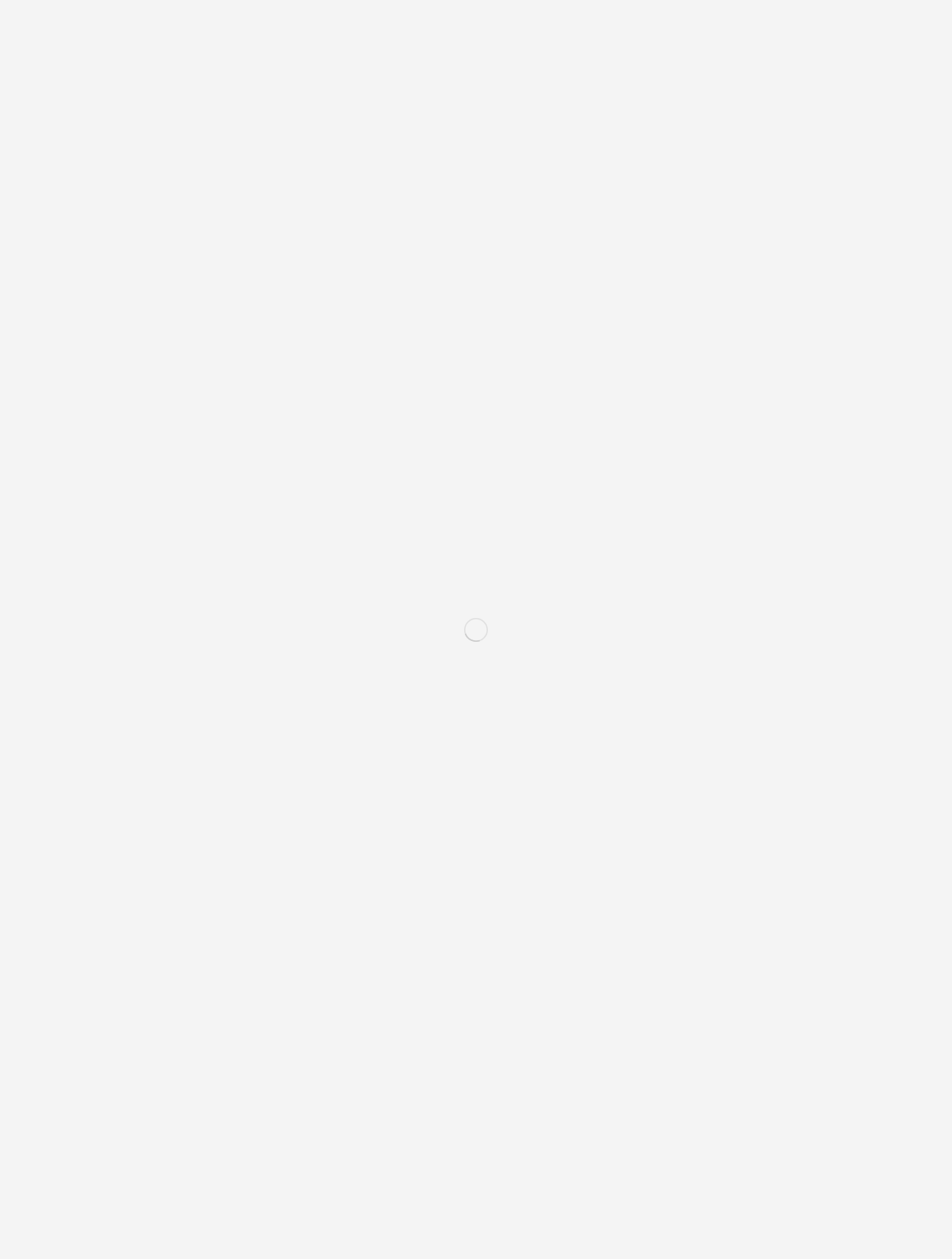 scroll, scrollTop: 0, scrollLeft: 0, axis: both 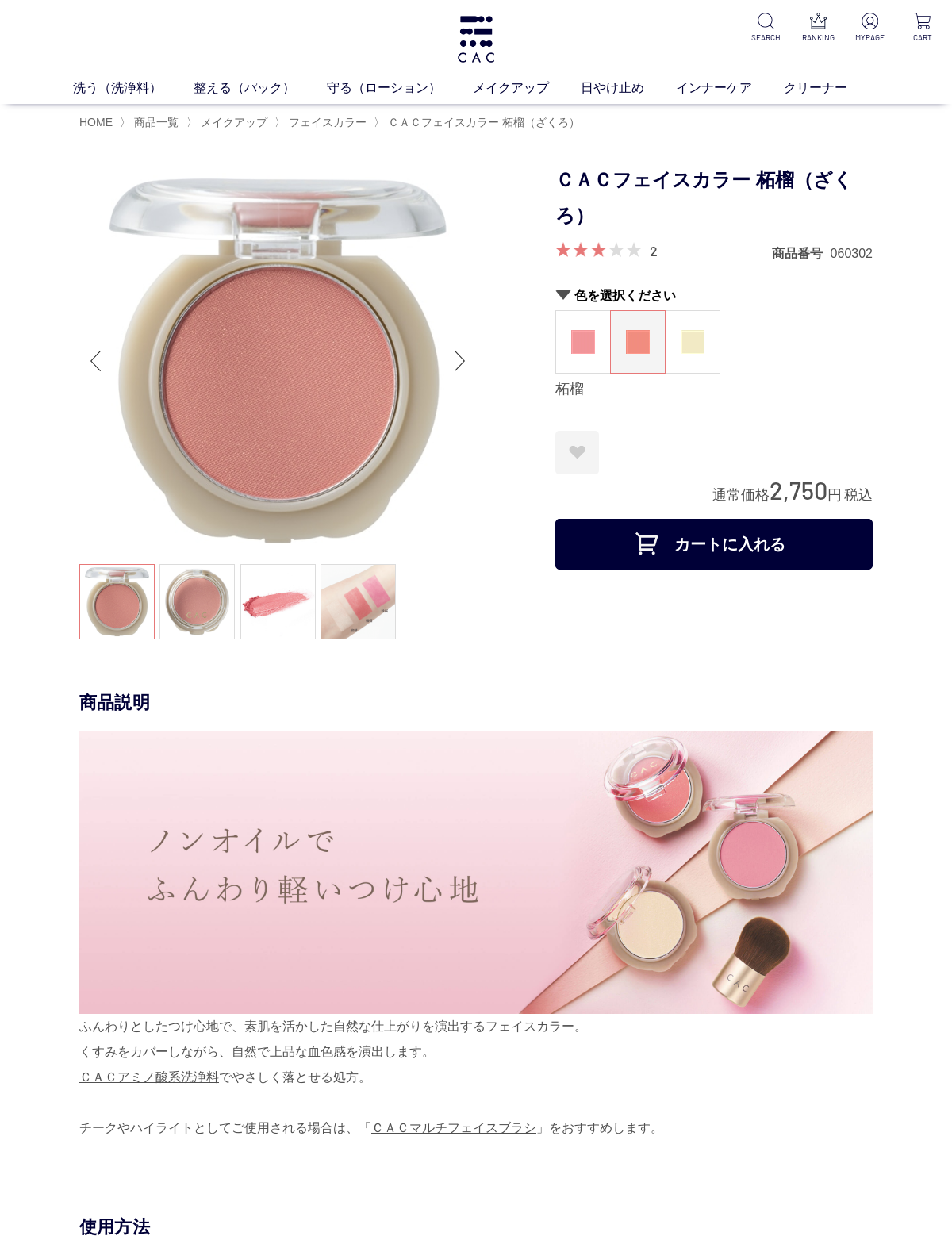 click on "カートに入れる" at bounding box center (714, 544) 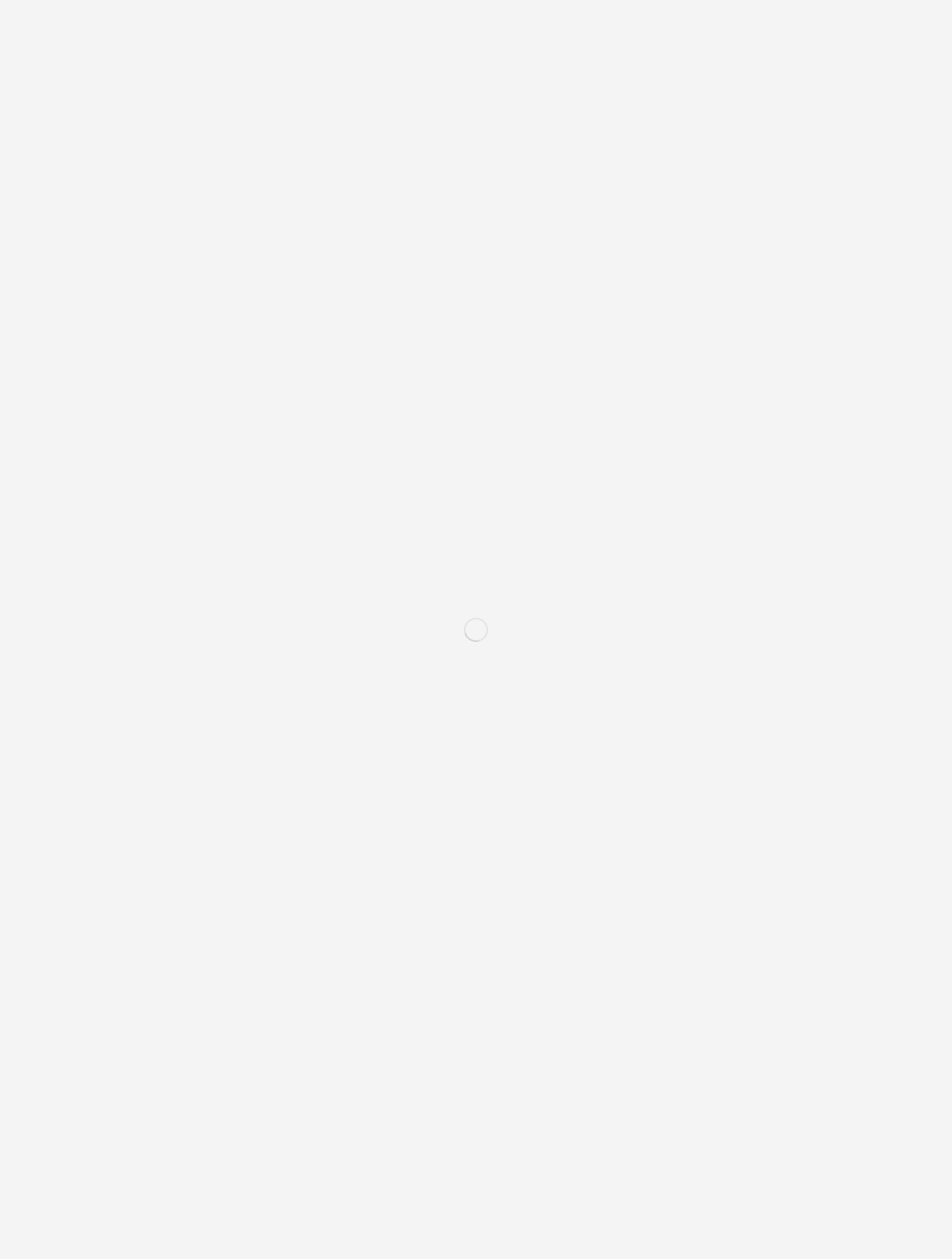 scroll, scrollTop: 0, scrollLeft: 0, axis: both 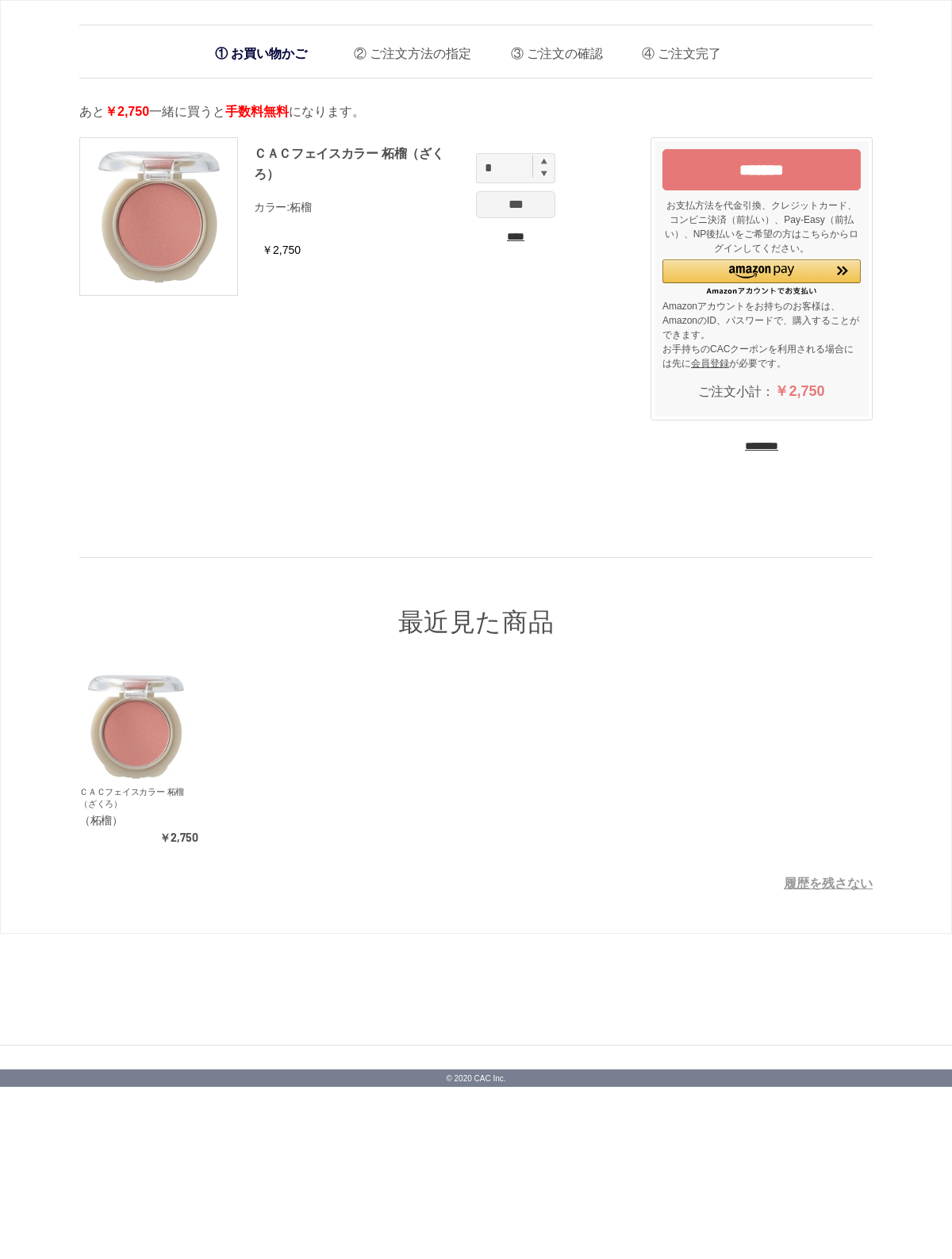click on "********" at bounding box center [762, 446] 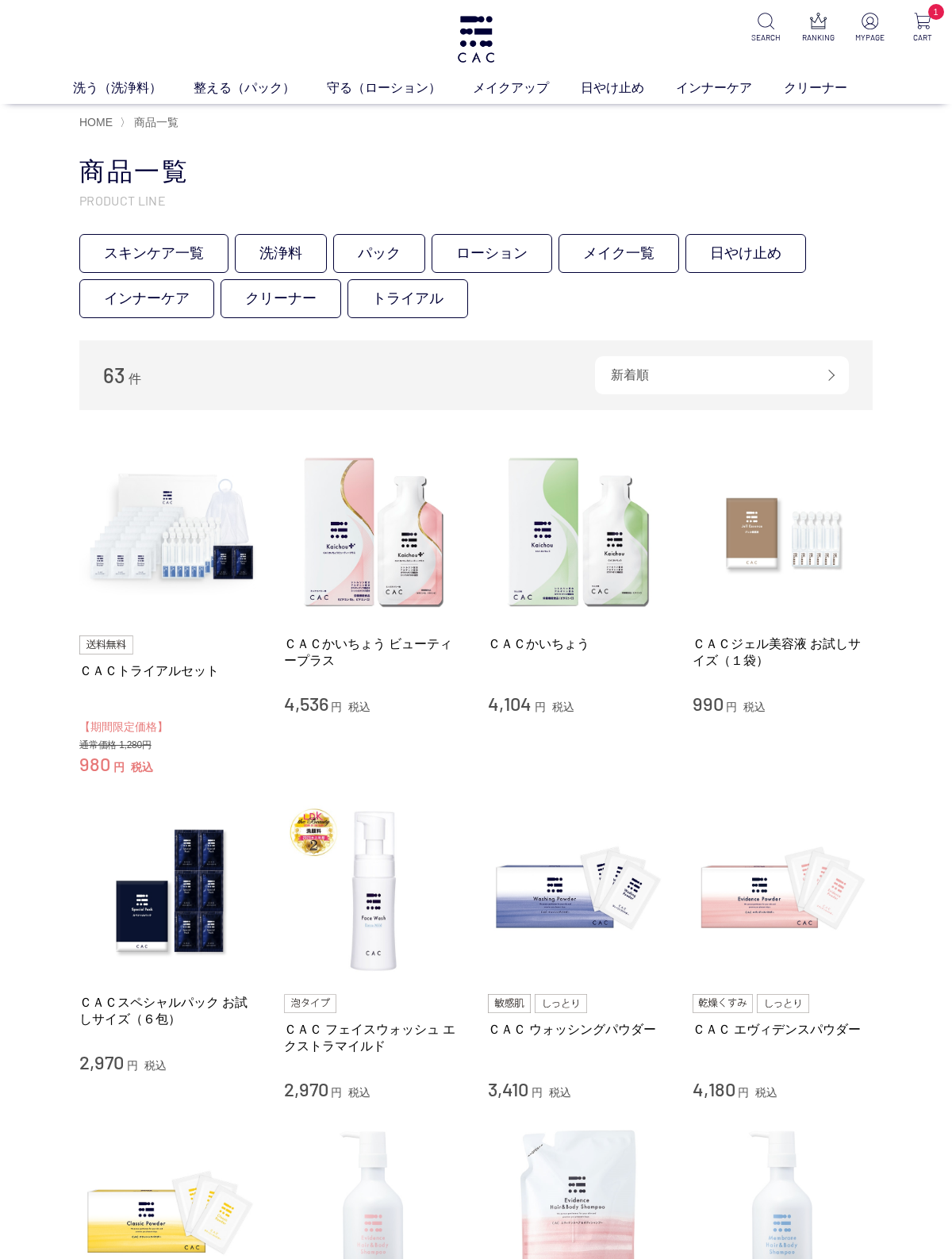 scroll, scrollTop: 0, scrollLeft: 0, axis: both 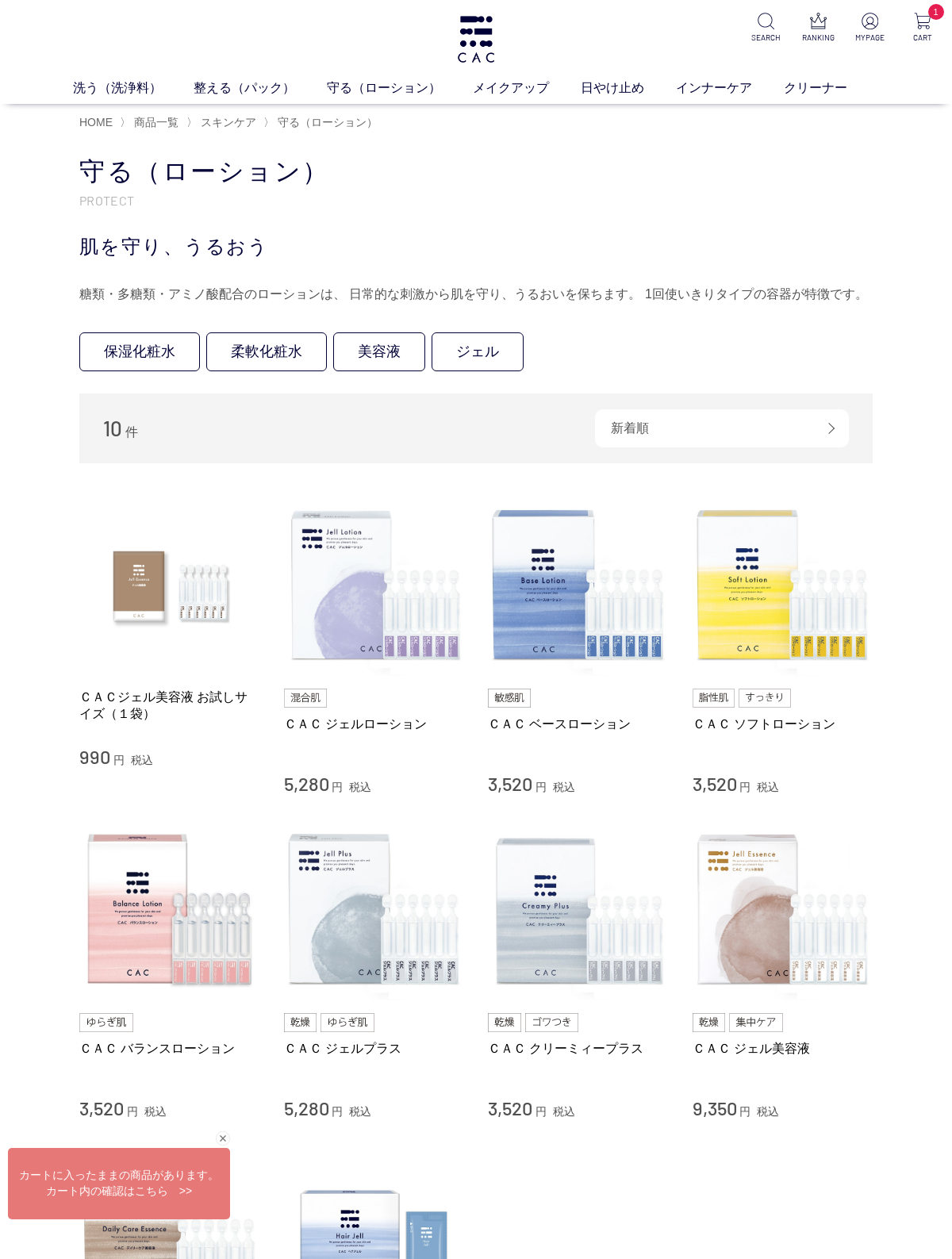 click on "守る（ローション）" at bounding box center (400, 88) 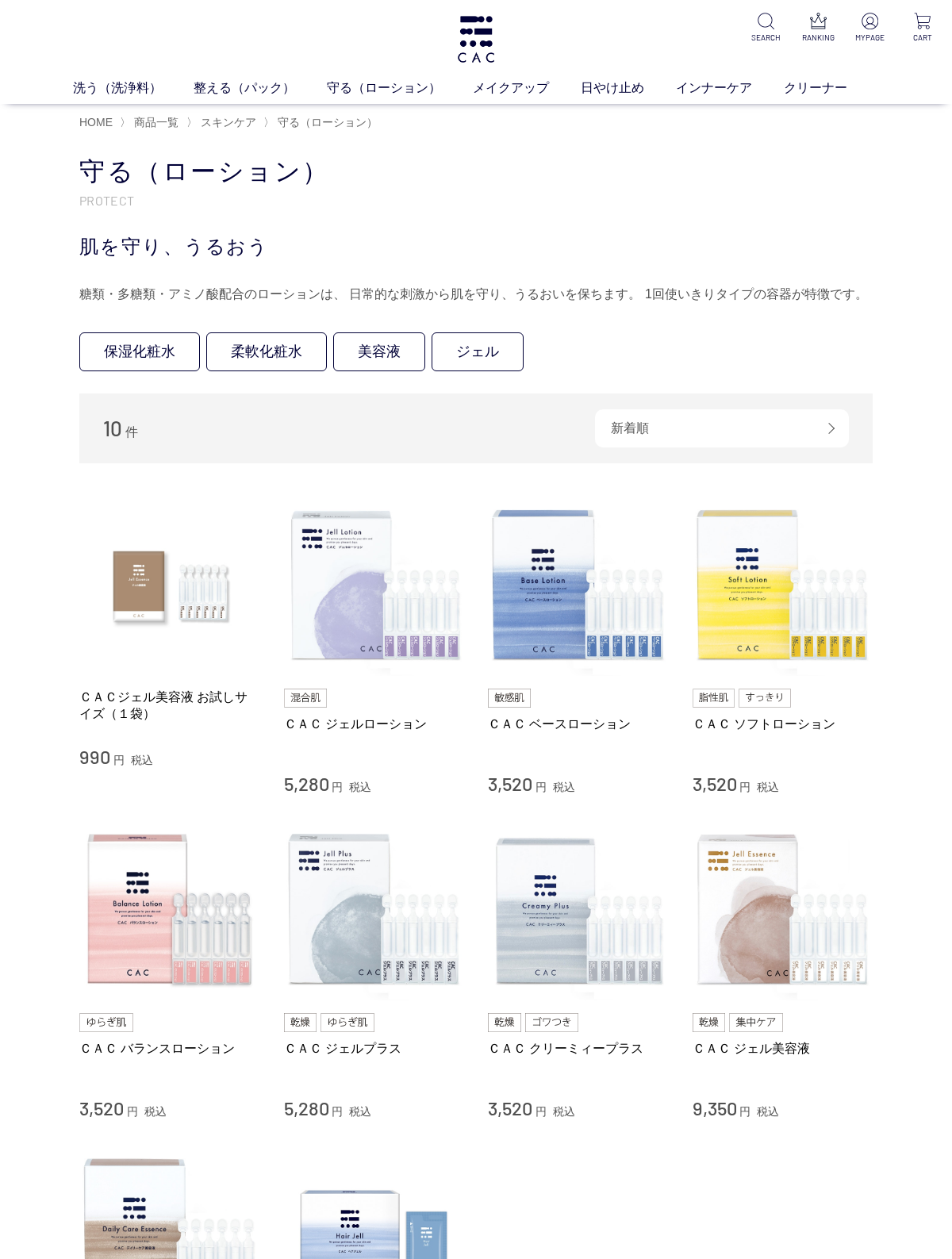 scroll, scrollTop: 0, scrollLeft: 0, axis: both 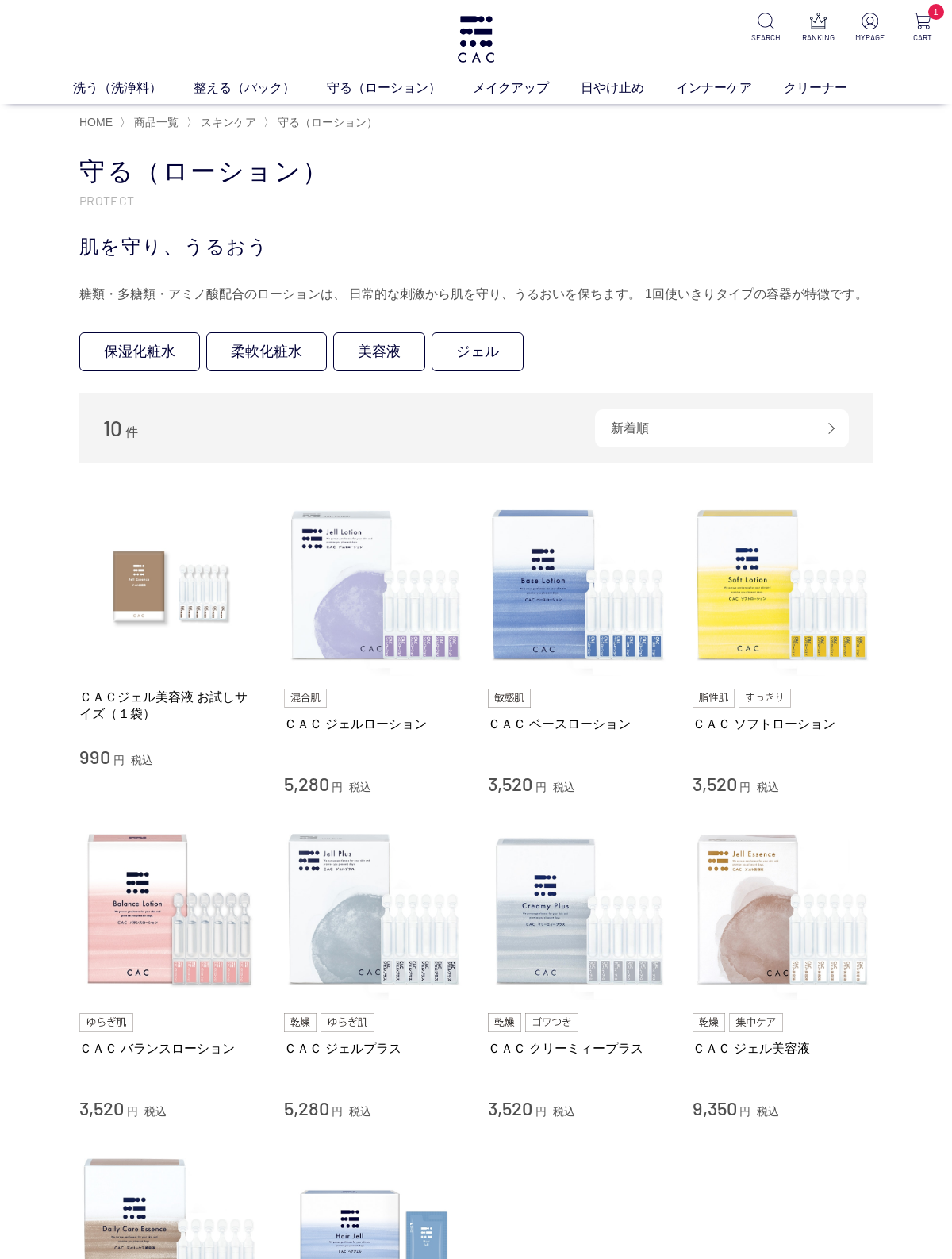 click on "アイ" at bounding box center [424, 117] 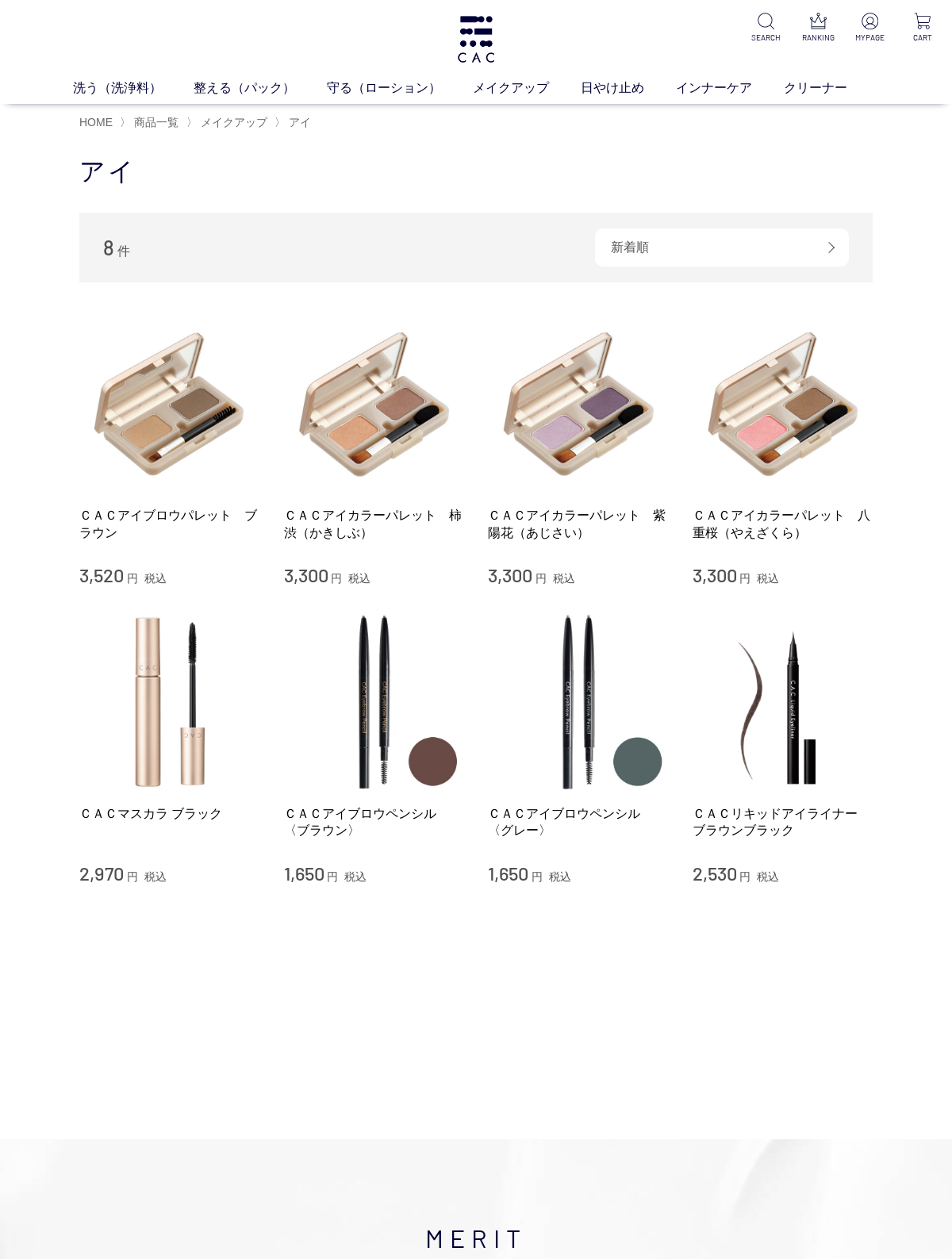 scroll, scrollTop: 0, scrollLeft: 0, axis: both 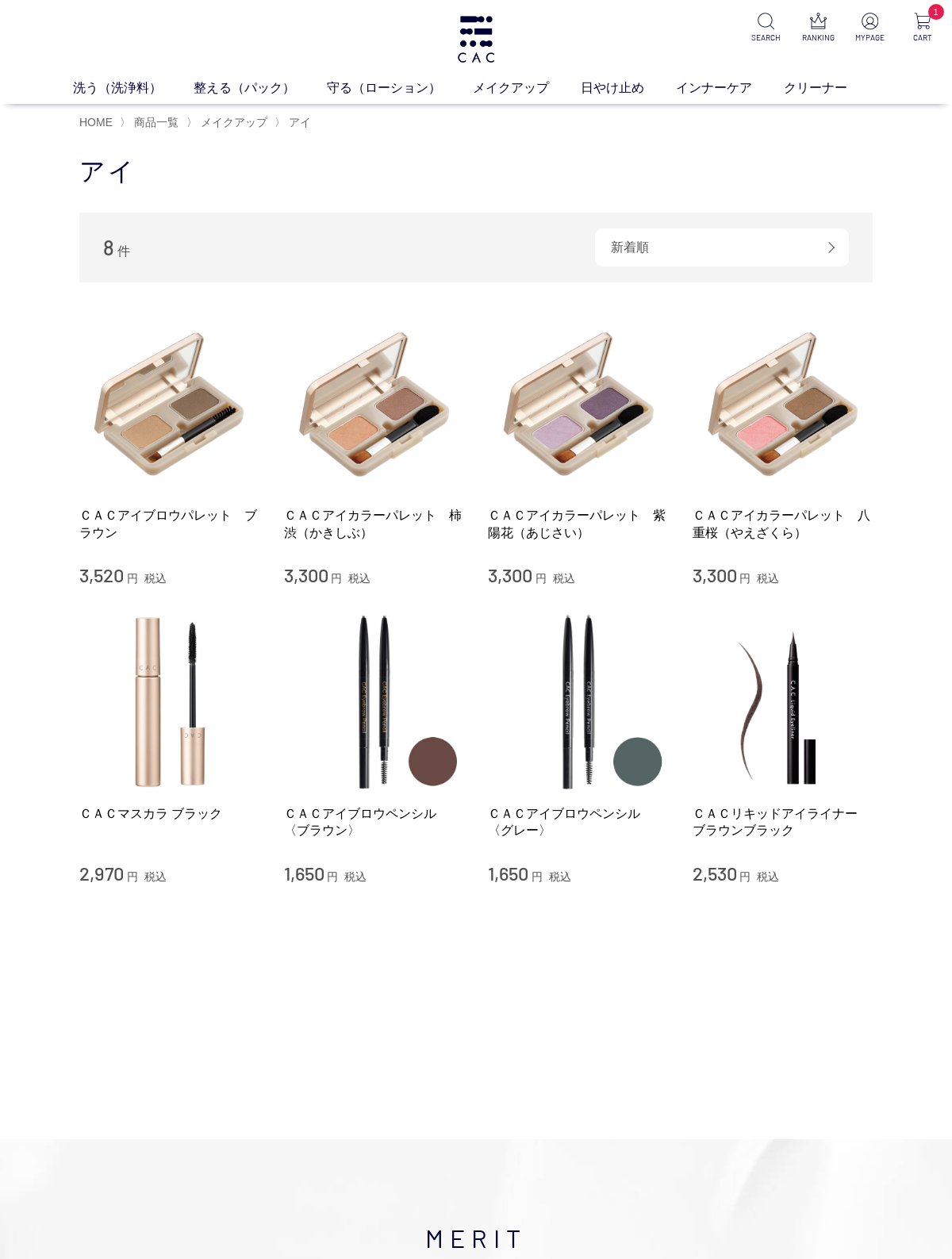 click at bounding box center [374, 405] 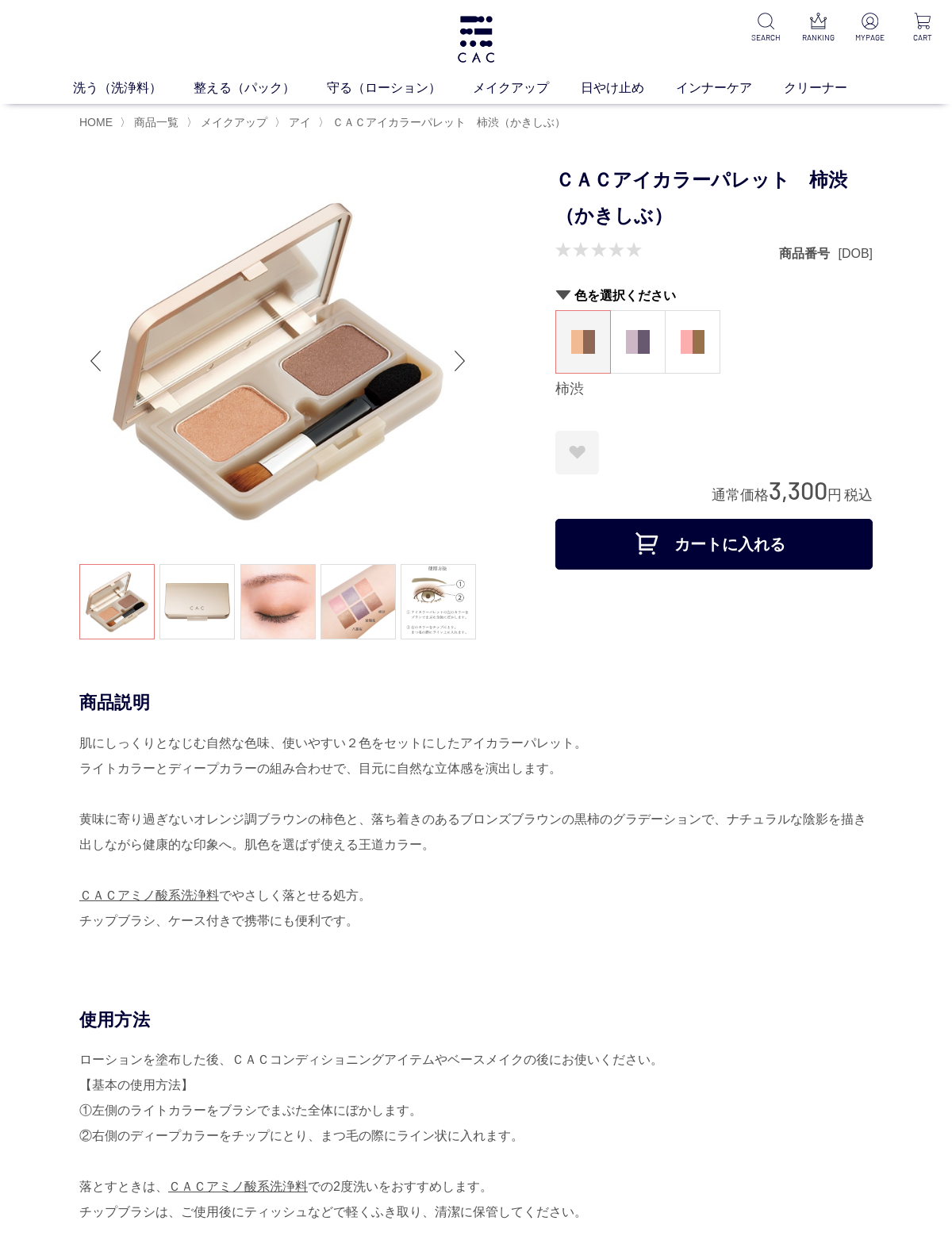 scroll, scrollTop: 0, scrollLeft: 0, axis: both 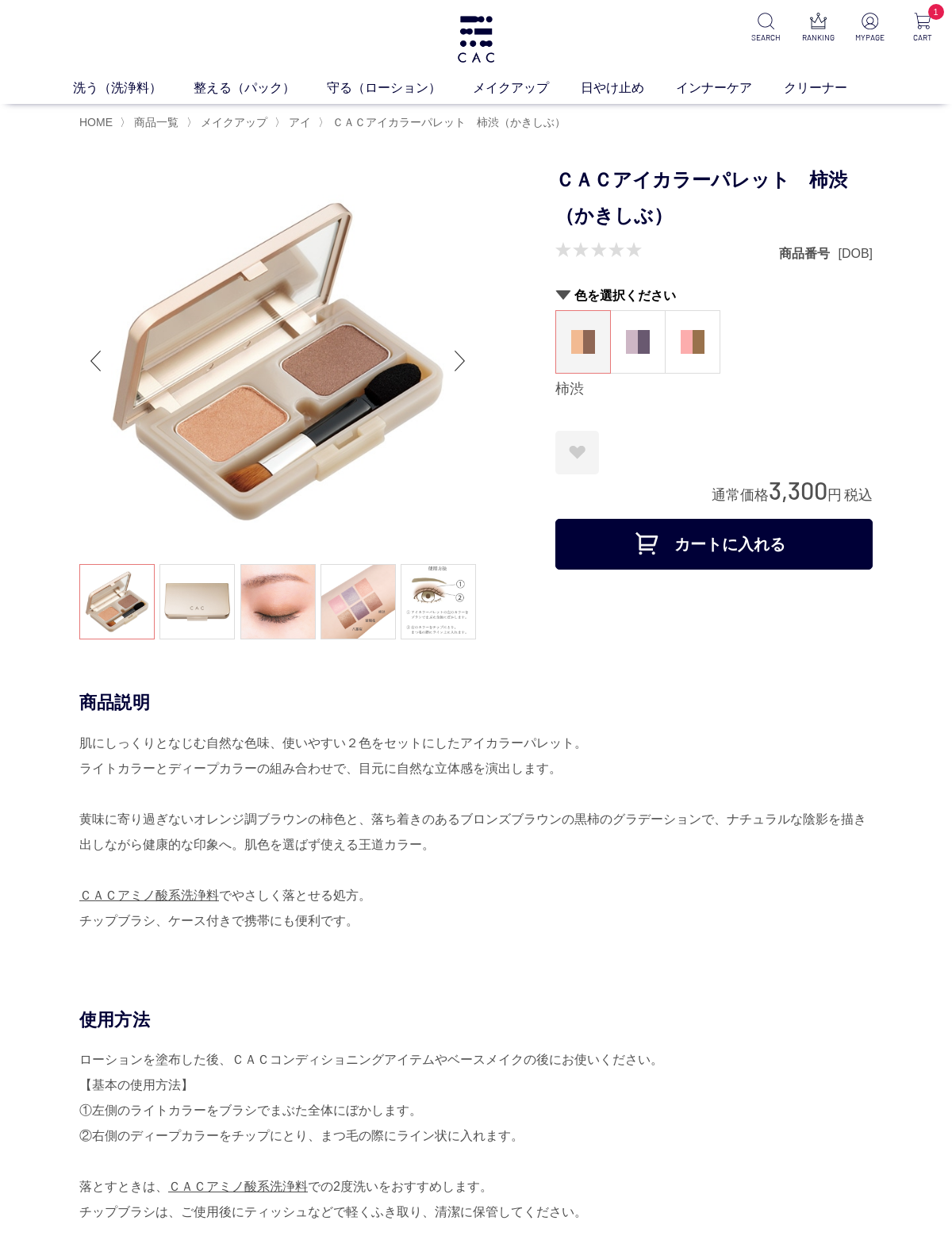 click on "カートに入れる" at bounding box center (714, 544) 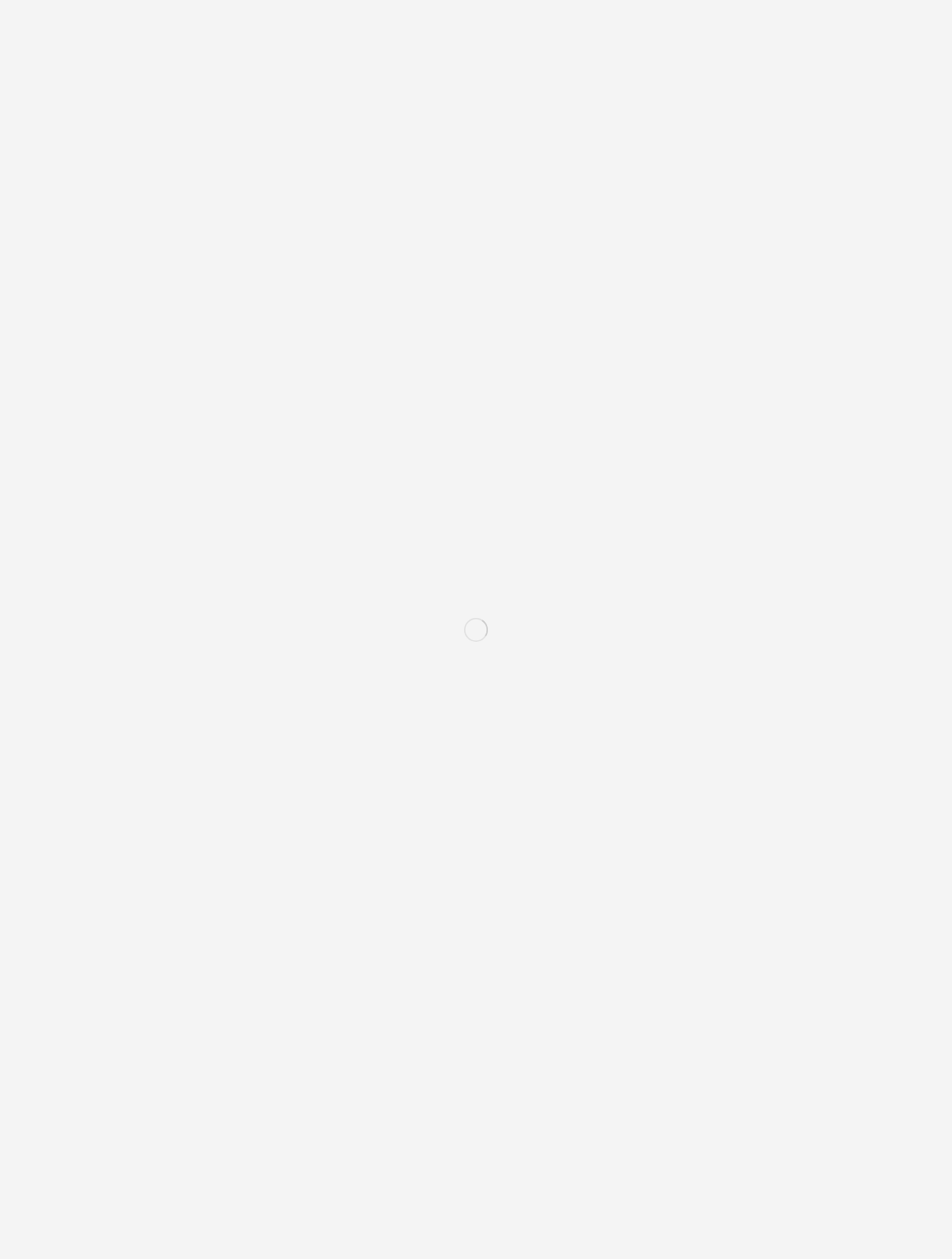 scroll, scrollTop: 0, scrollLeft: 0, axis: both 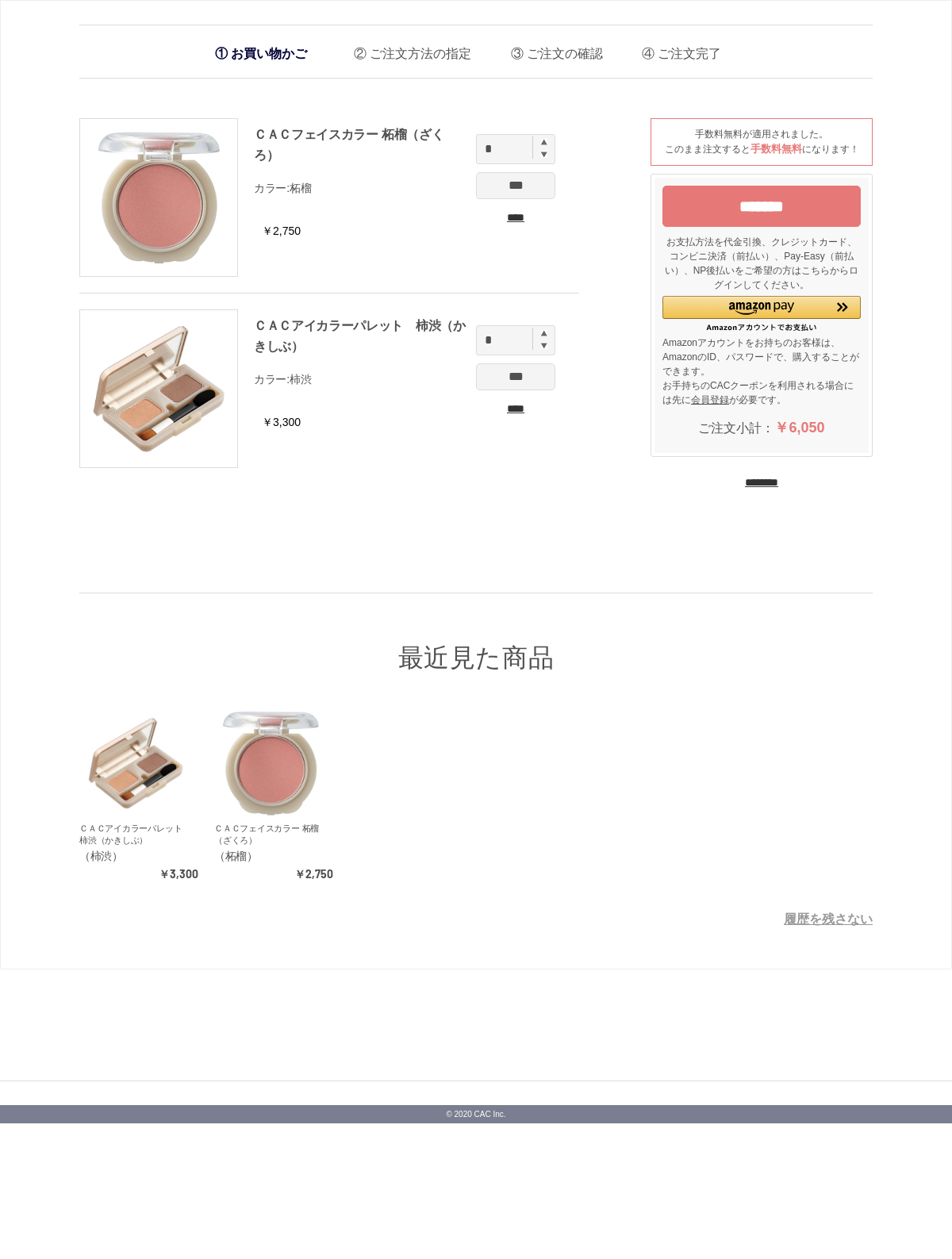 click on "********" at bounding box center (762, 482) 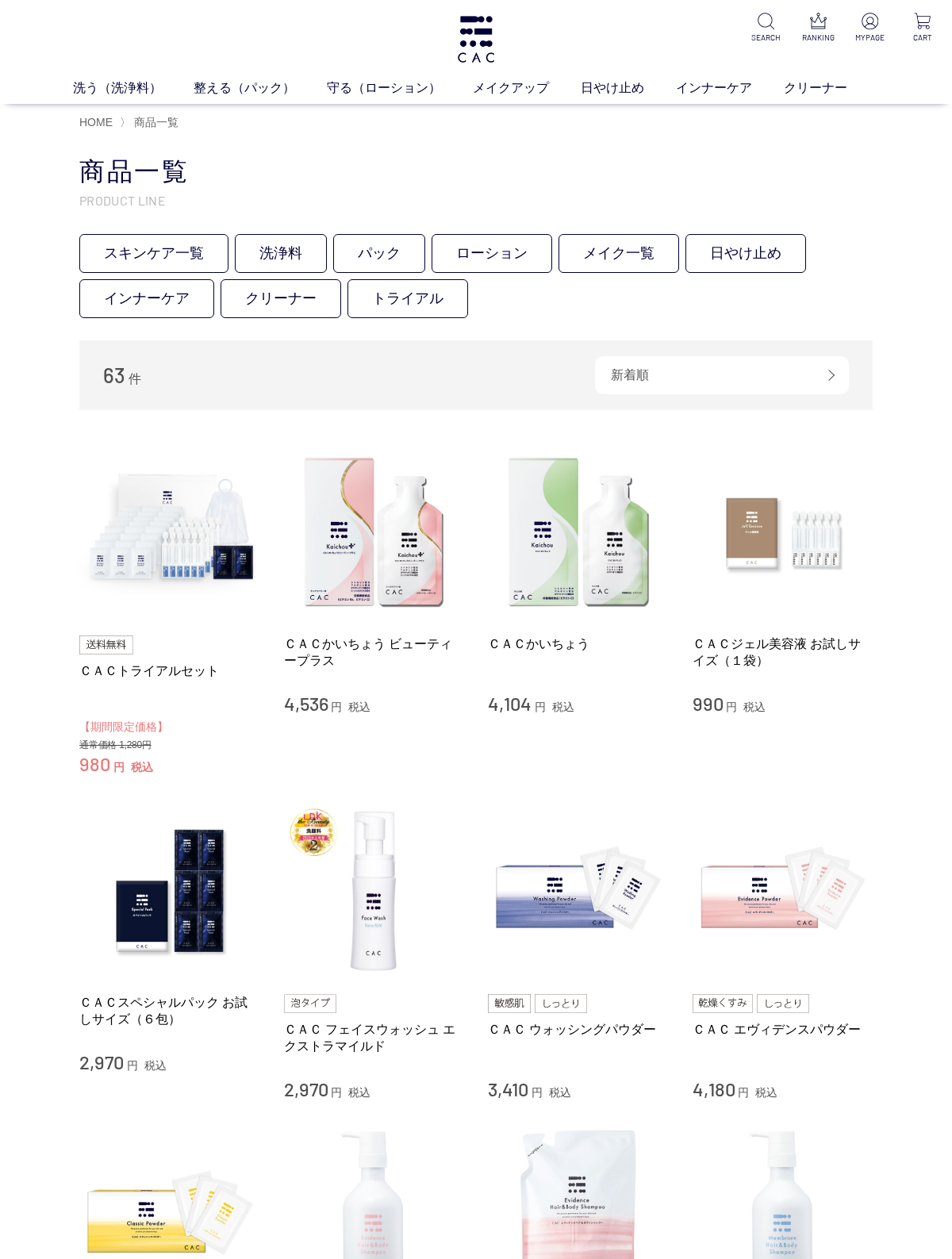 scroll, scrollTop: 0, scrollLeft: 0, axis: both 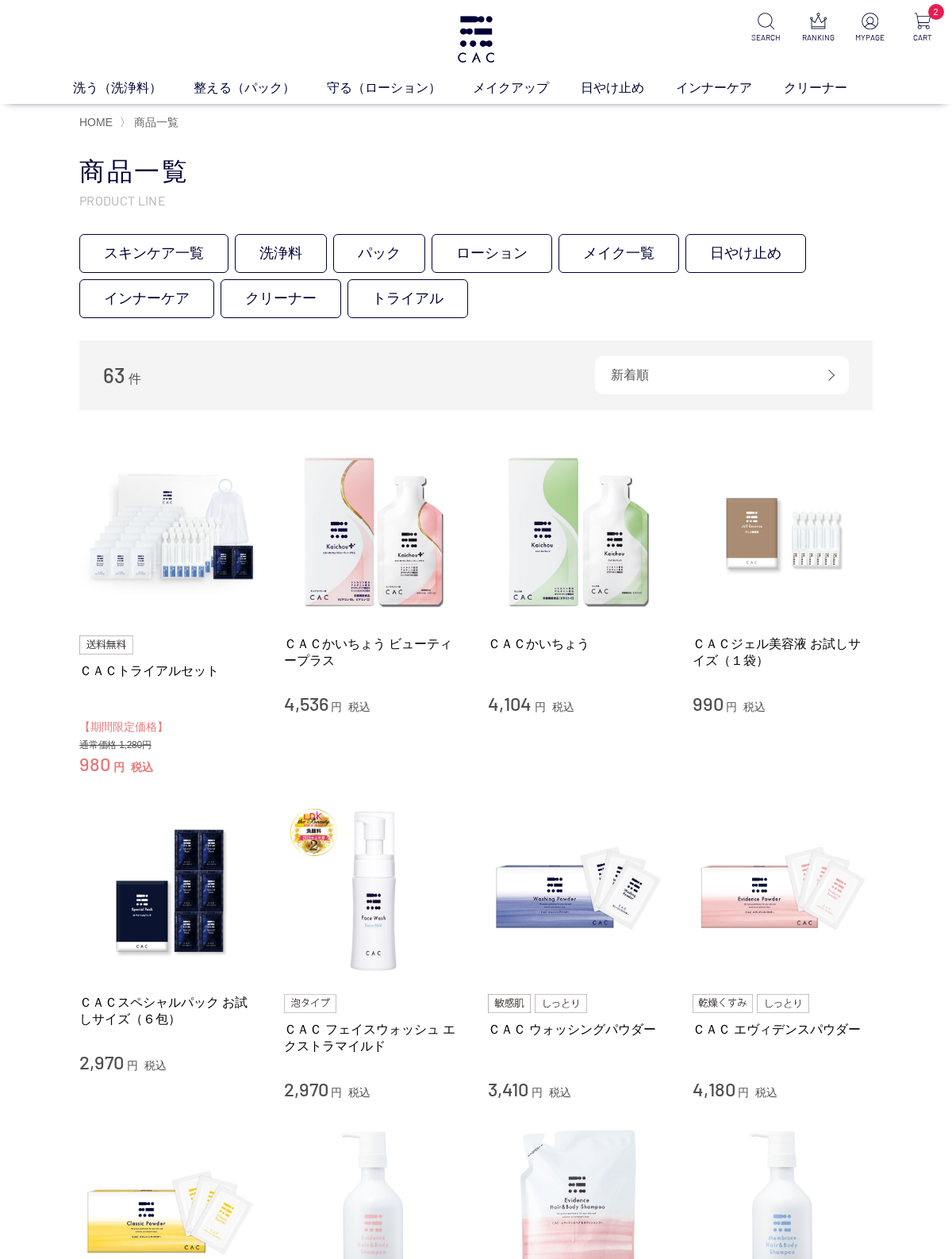click on "メイクアップ" at bounding box center (527, 88) 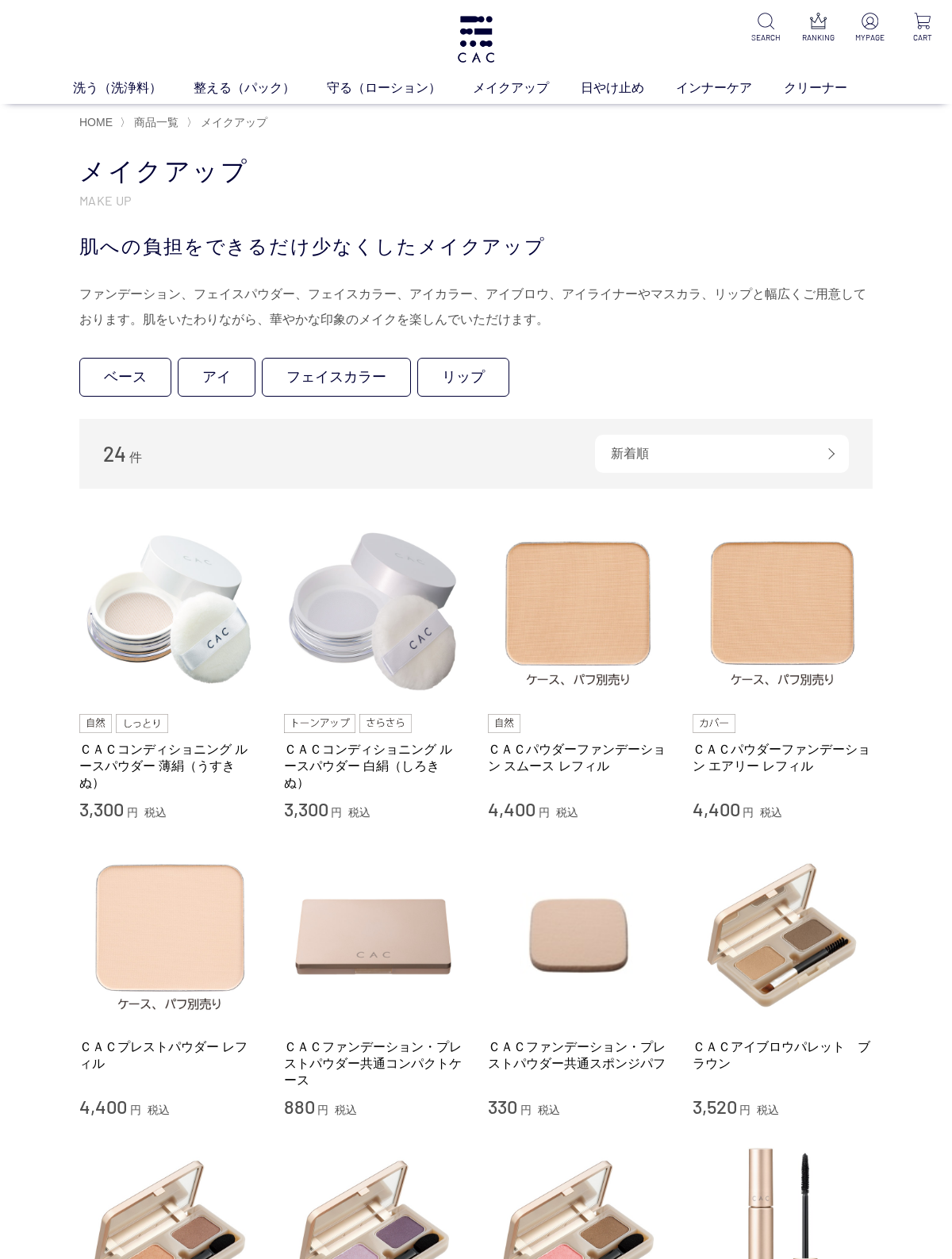 scroll, scrollTop: 0, scrollLeft: 0, axis: both 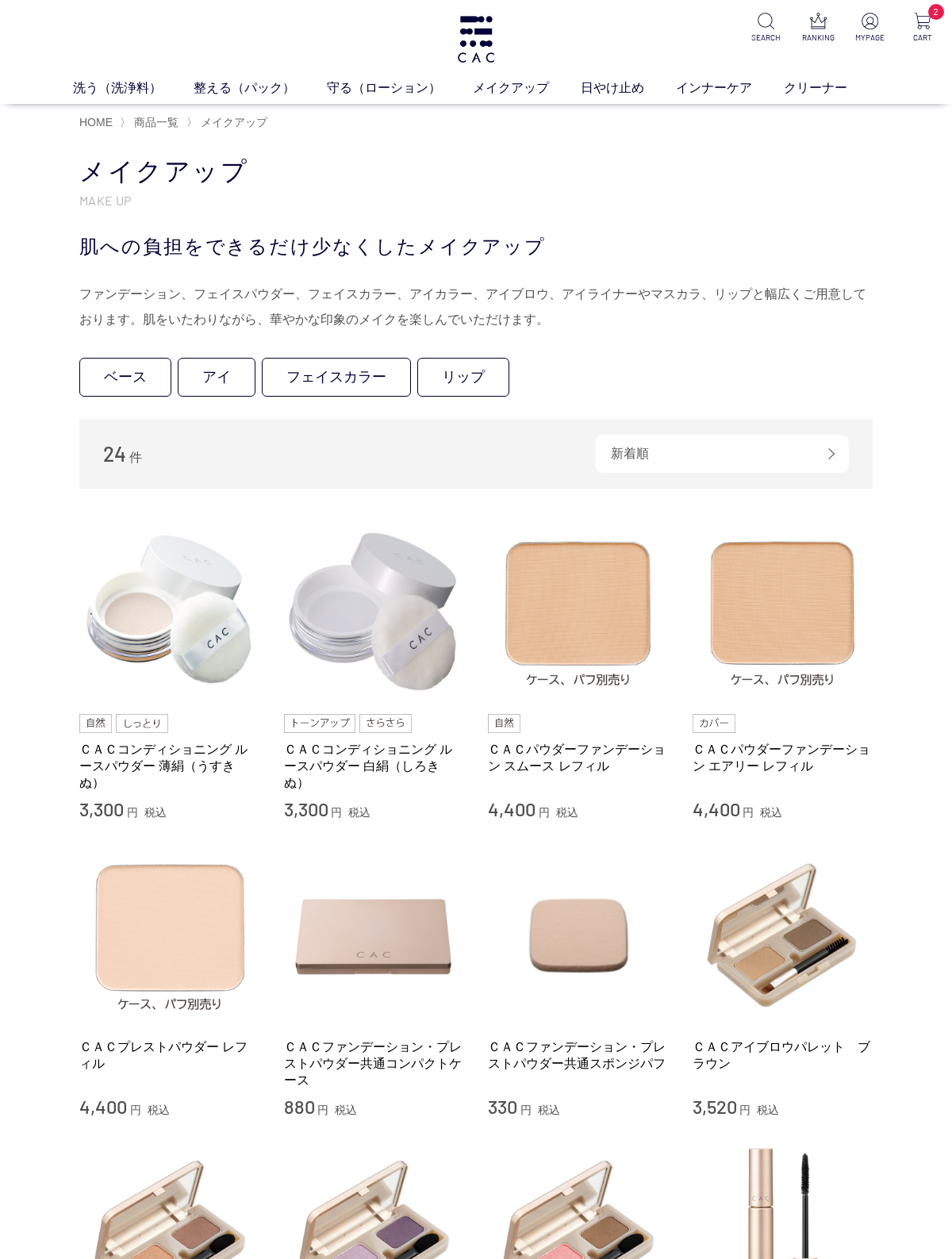 click at bounding box center [374, 935] 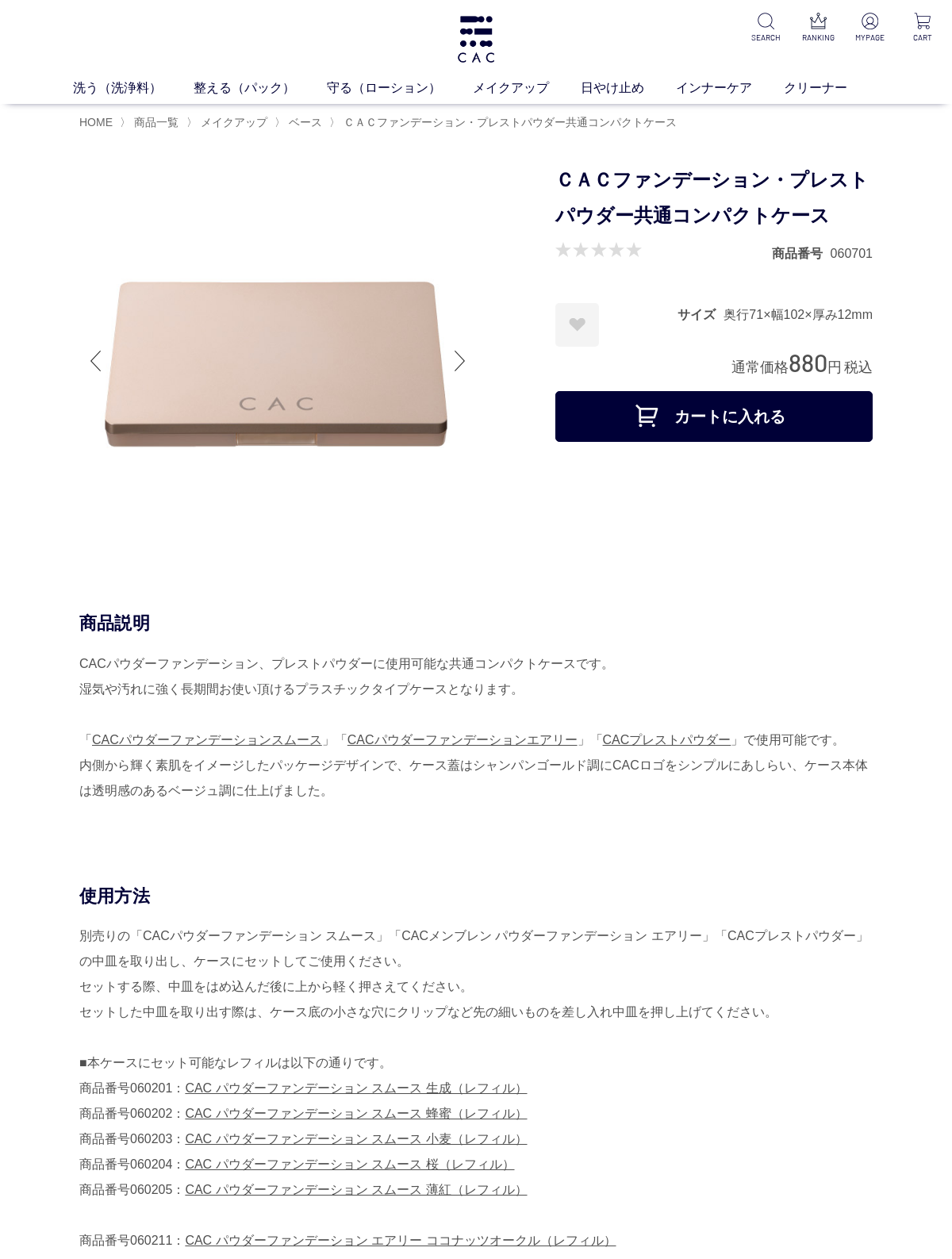 scroll, scrollTop: 0, scrollLeft: 0, axis: both 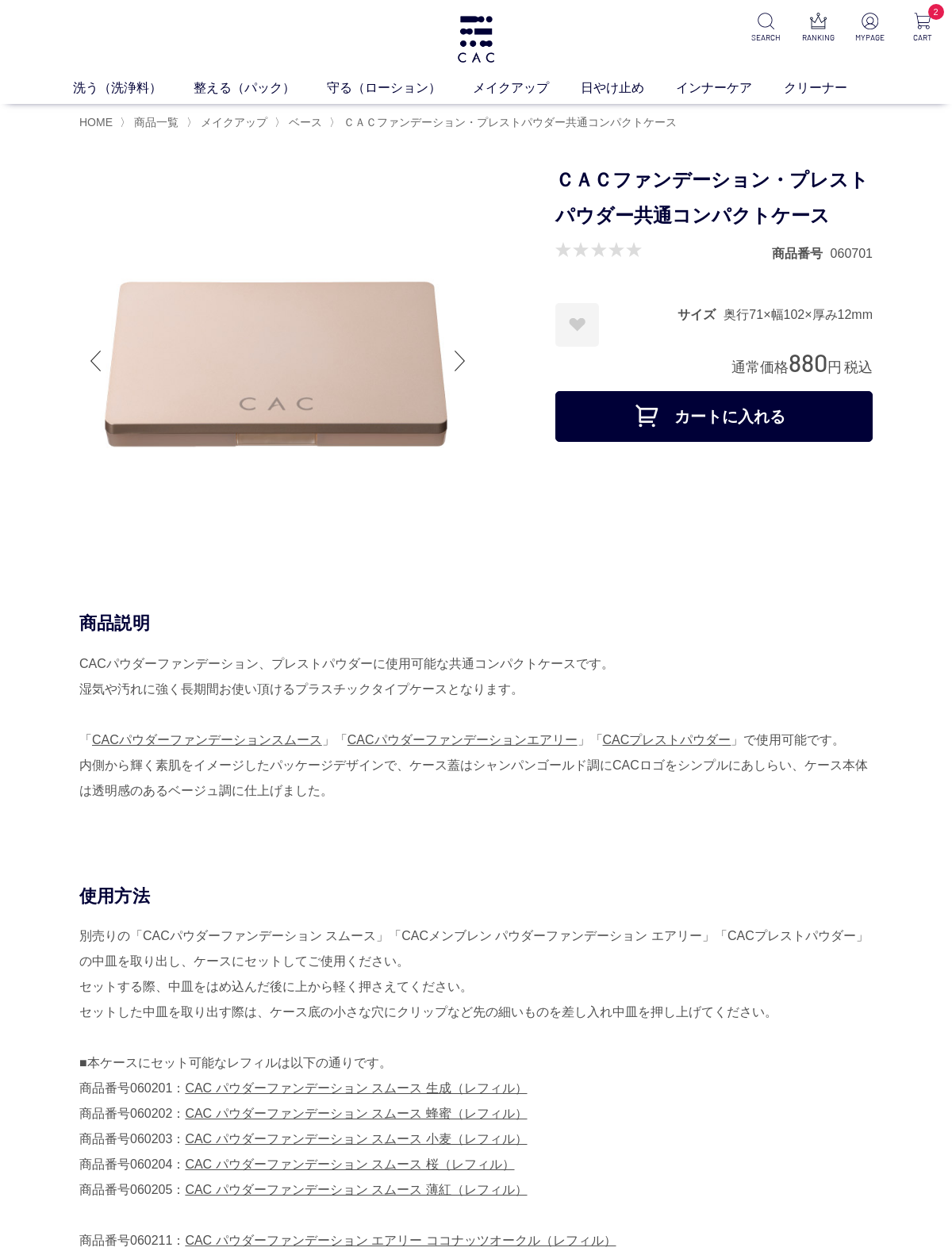 click on "カートに入れる" at bounding box center (714, 416) 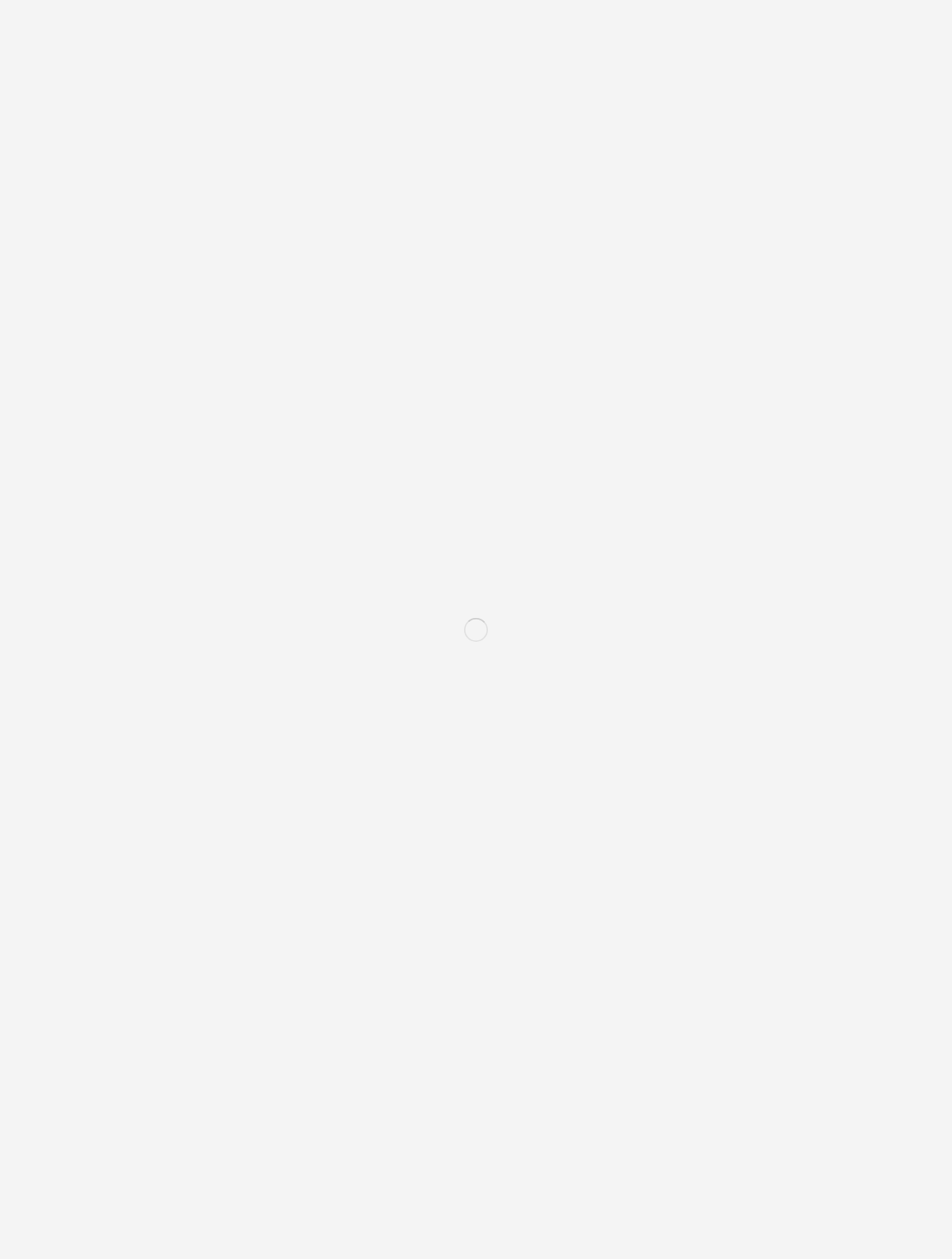 scroll, scrollTop: 0, scrollLeft: 0, axis: both 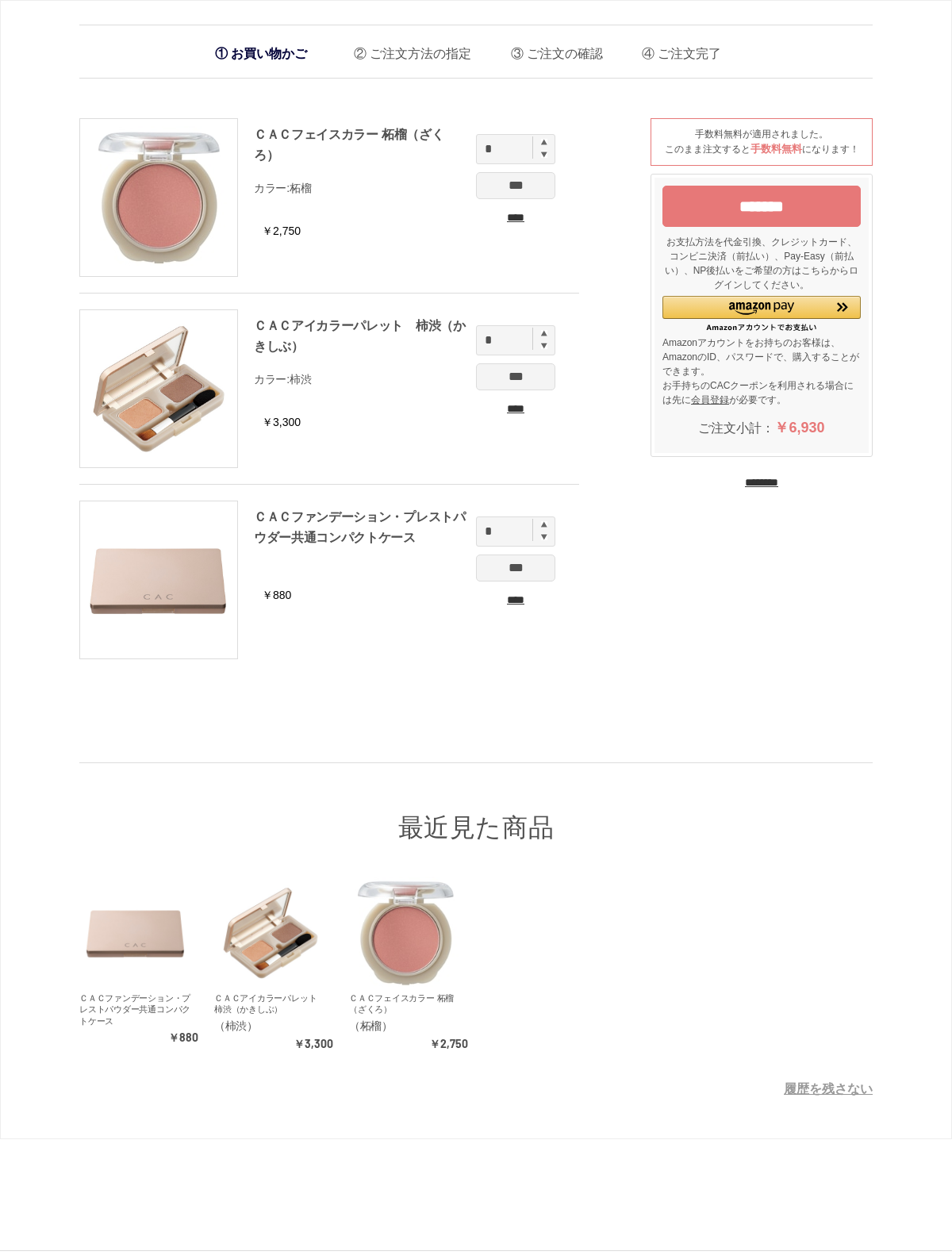 click on "********" at bounding box center (762, 482) 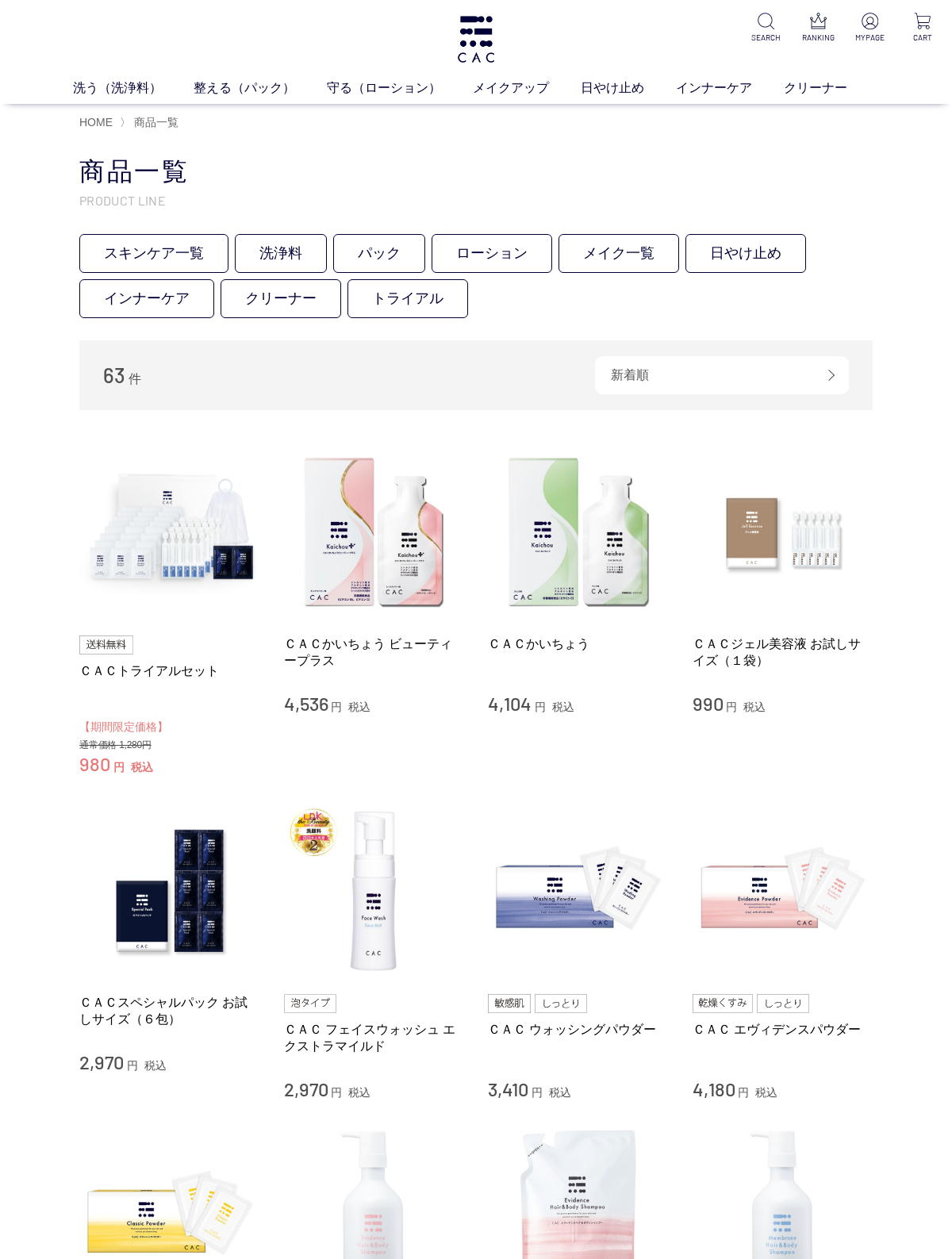 scroll, scrollTop: 0, scrollLeft: 0, axis: both 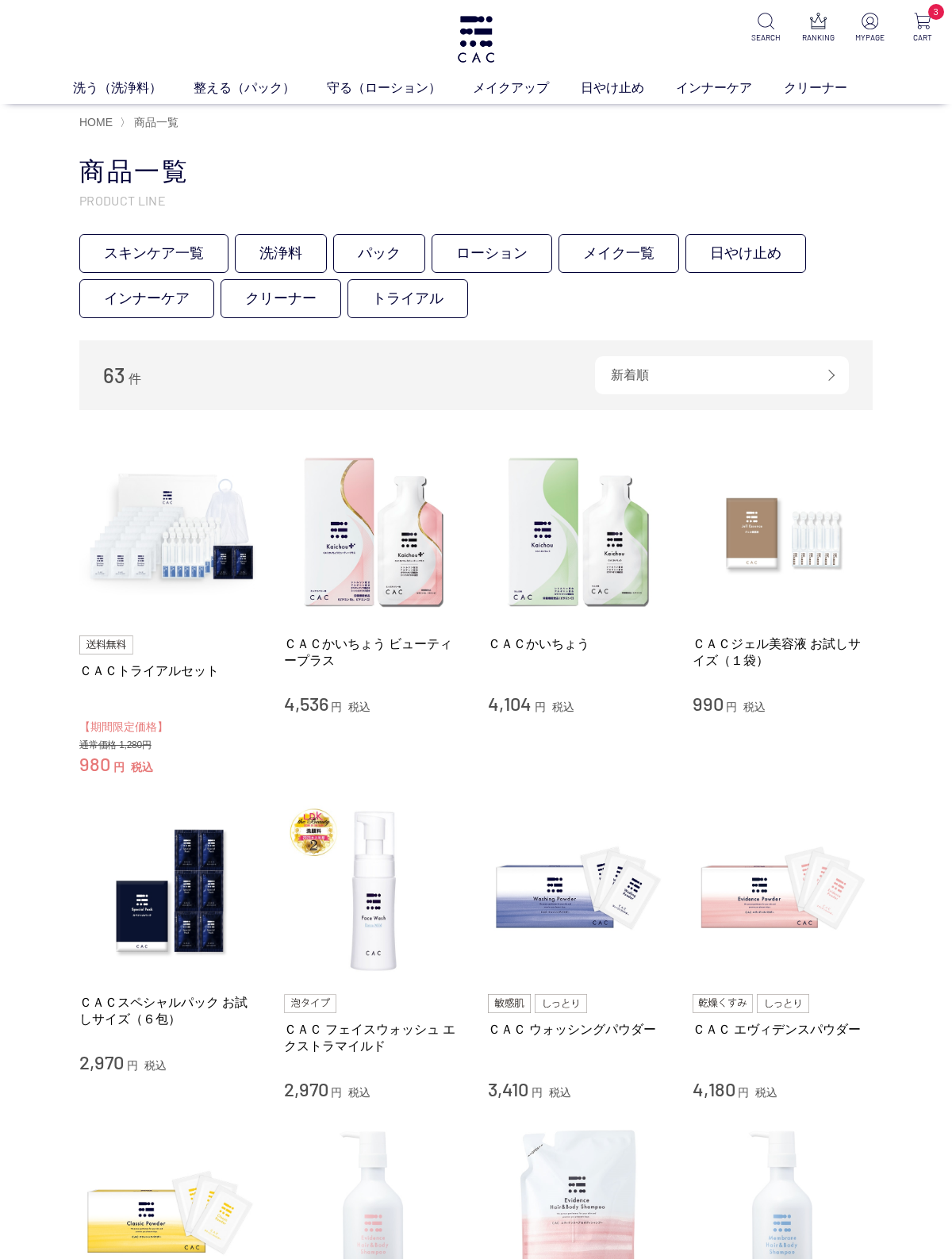 click on "メイクアップ" at bounding box center (527, 88) 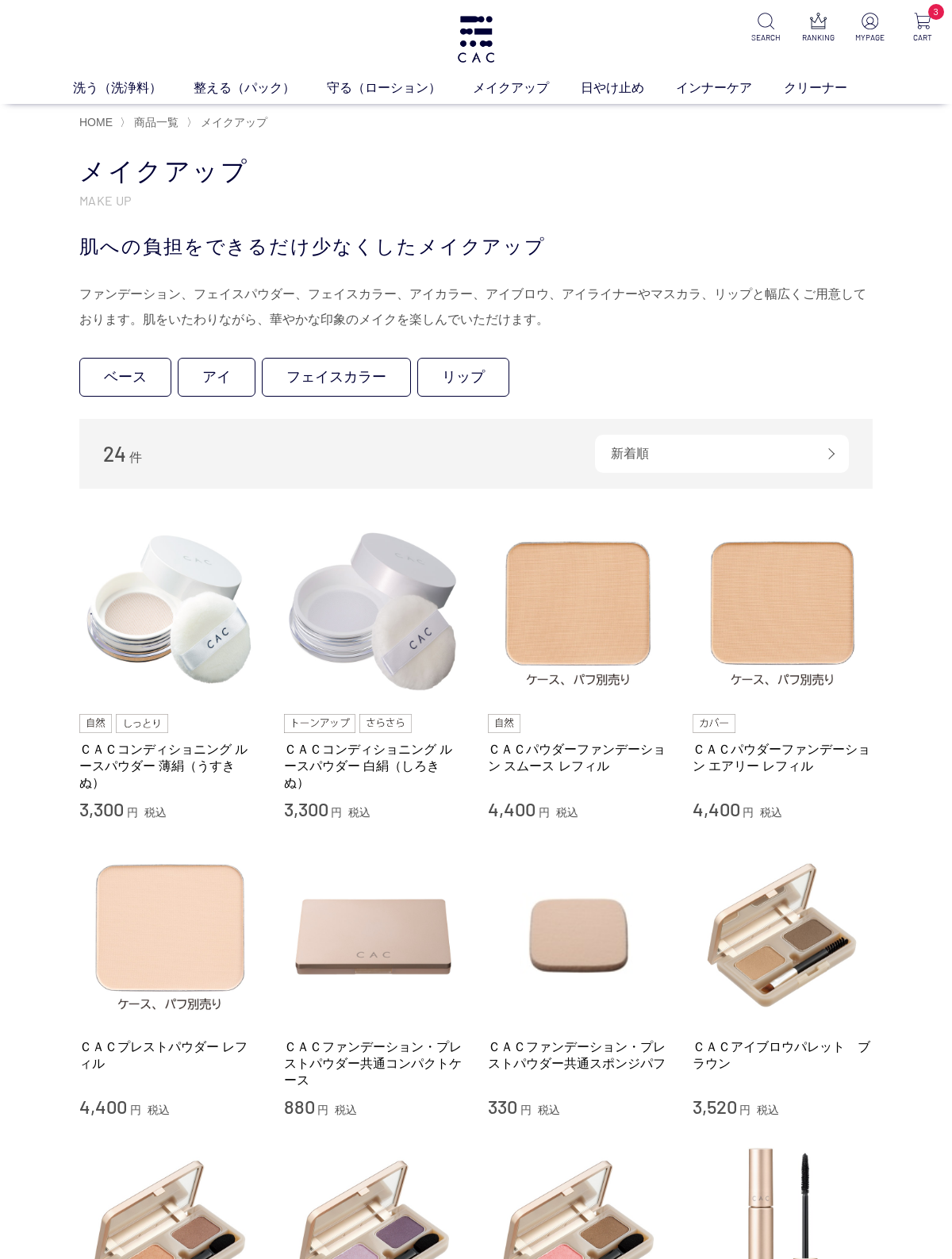 scroll, scrollTop: 0, scrollLeft: 0, axis: both 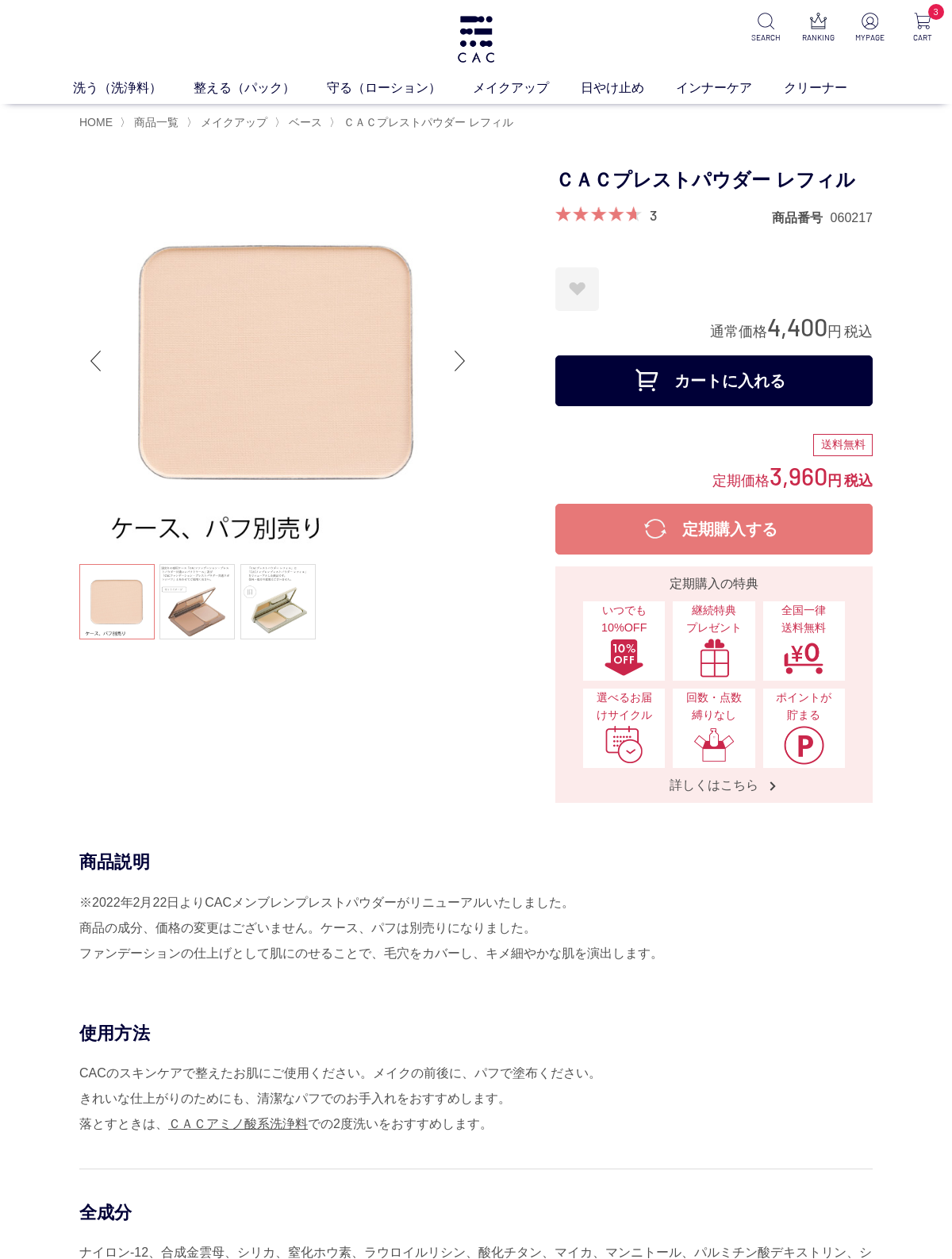 click on "カートに入れる" at bounding box center [714, 381] 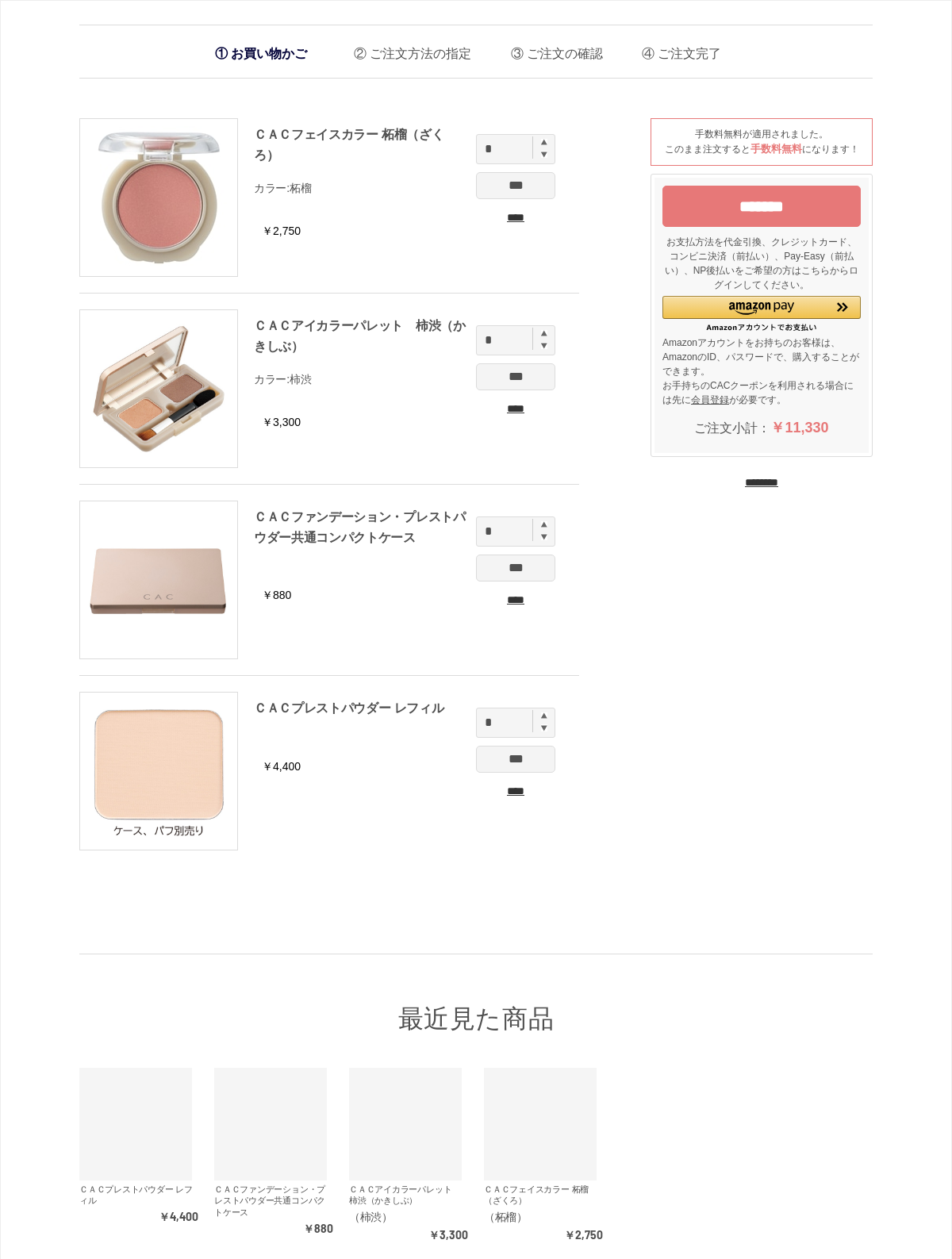 scroll, scrollTop: 0, scrollLeft: 0, axis: both 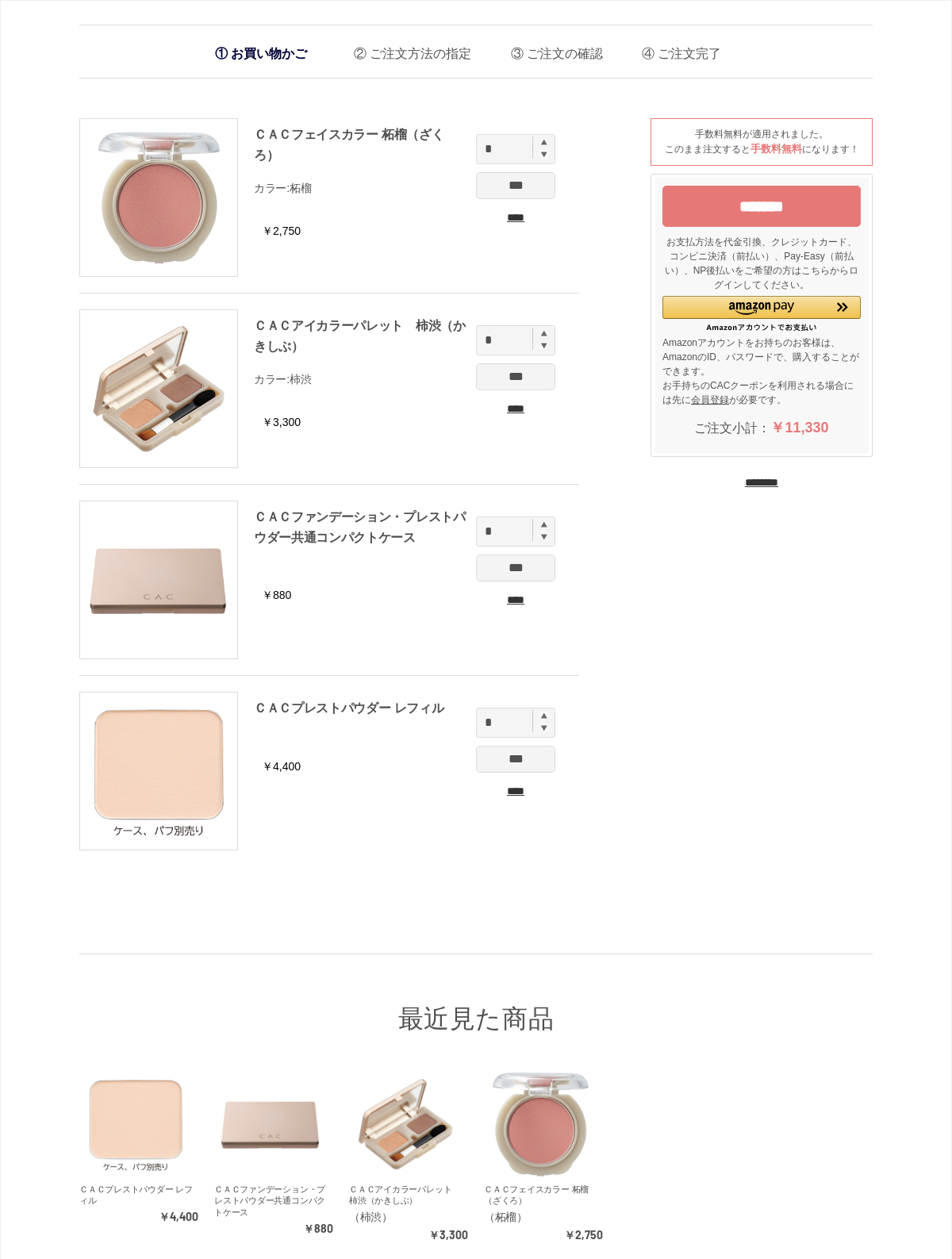 click on "*******" at bounding box center [762, 206] 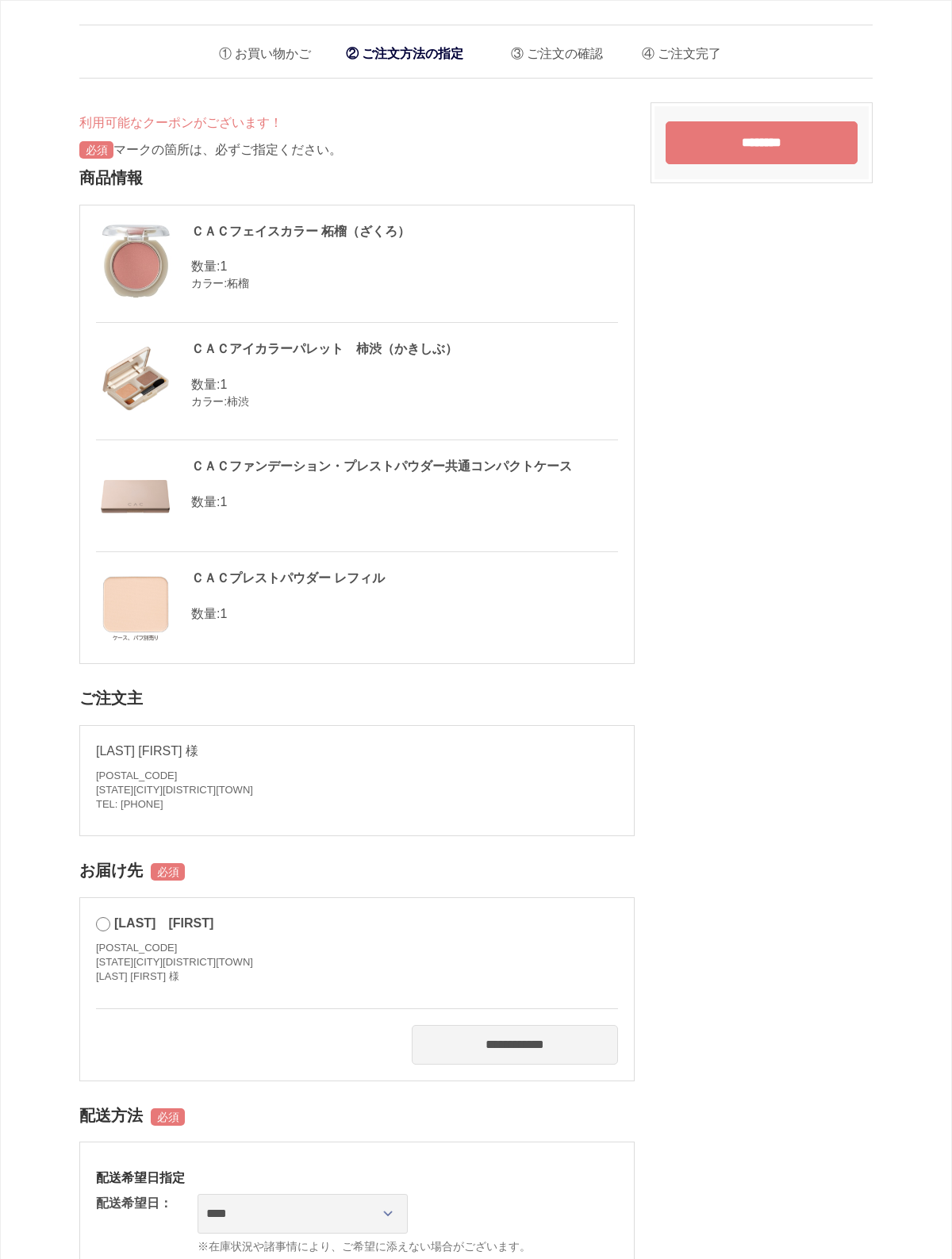 scroll, scrollTop: 0, scrollLeft: 0, axis: both 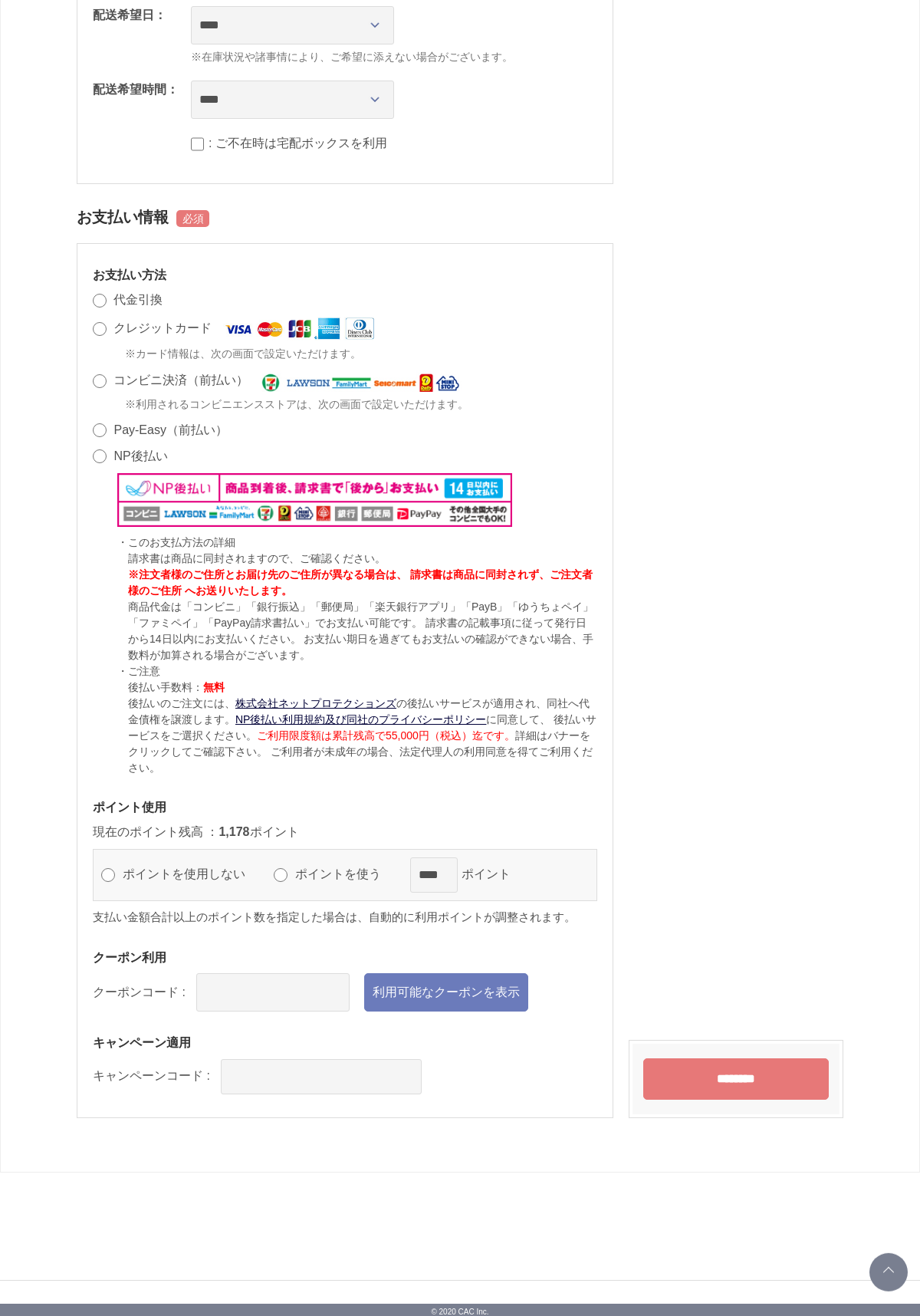 click on "利用可能なクーポンを表示" at bounding box center (446, 992) 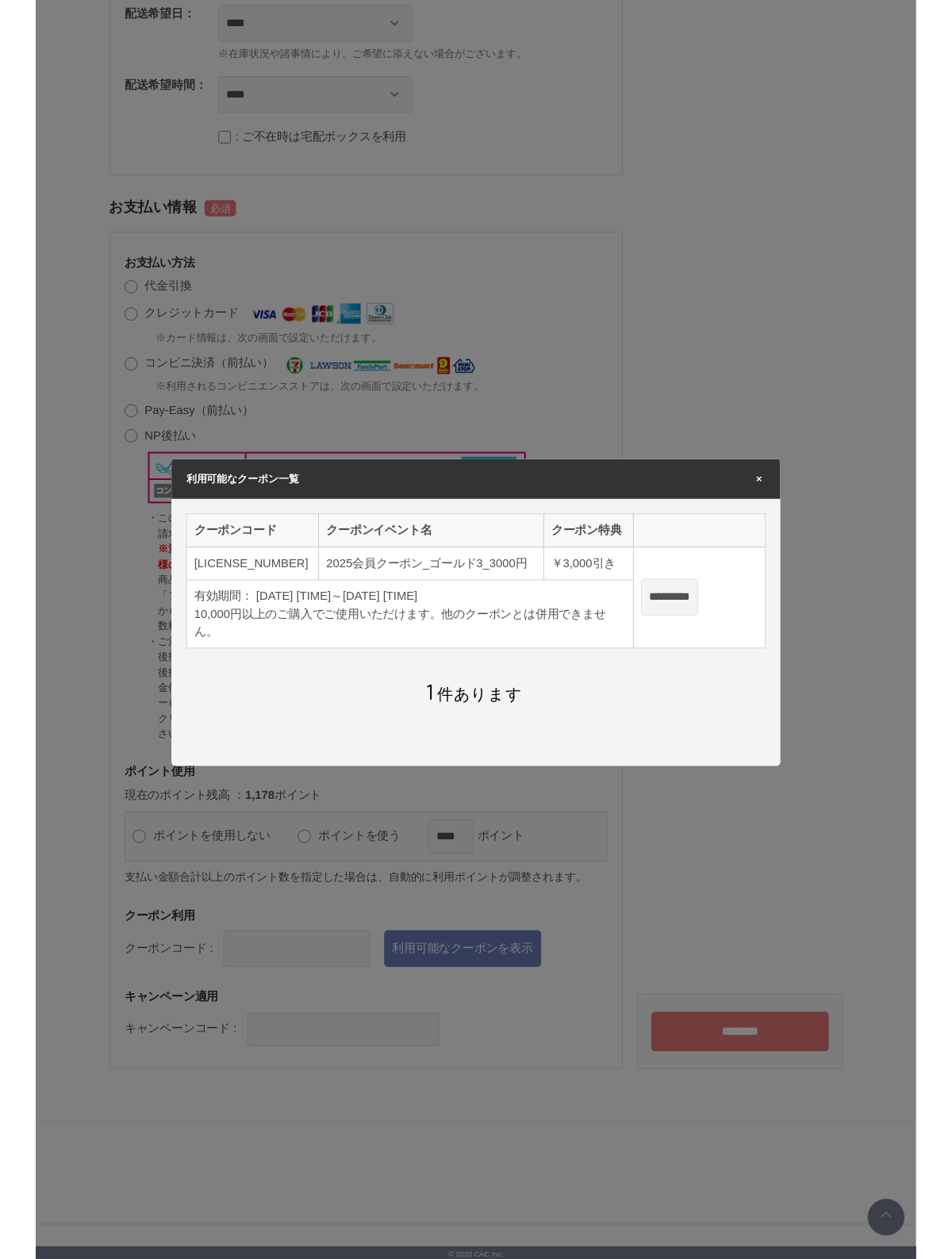 scroll, scrollTop: 0, scrollLeft: 0, axis: both 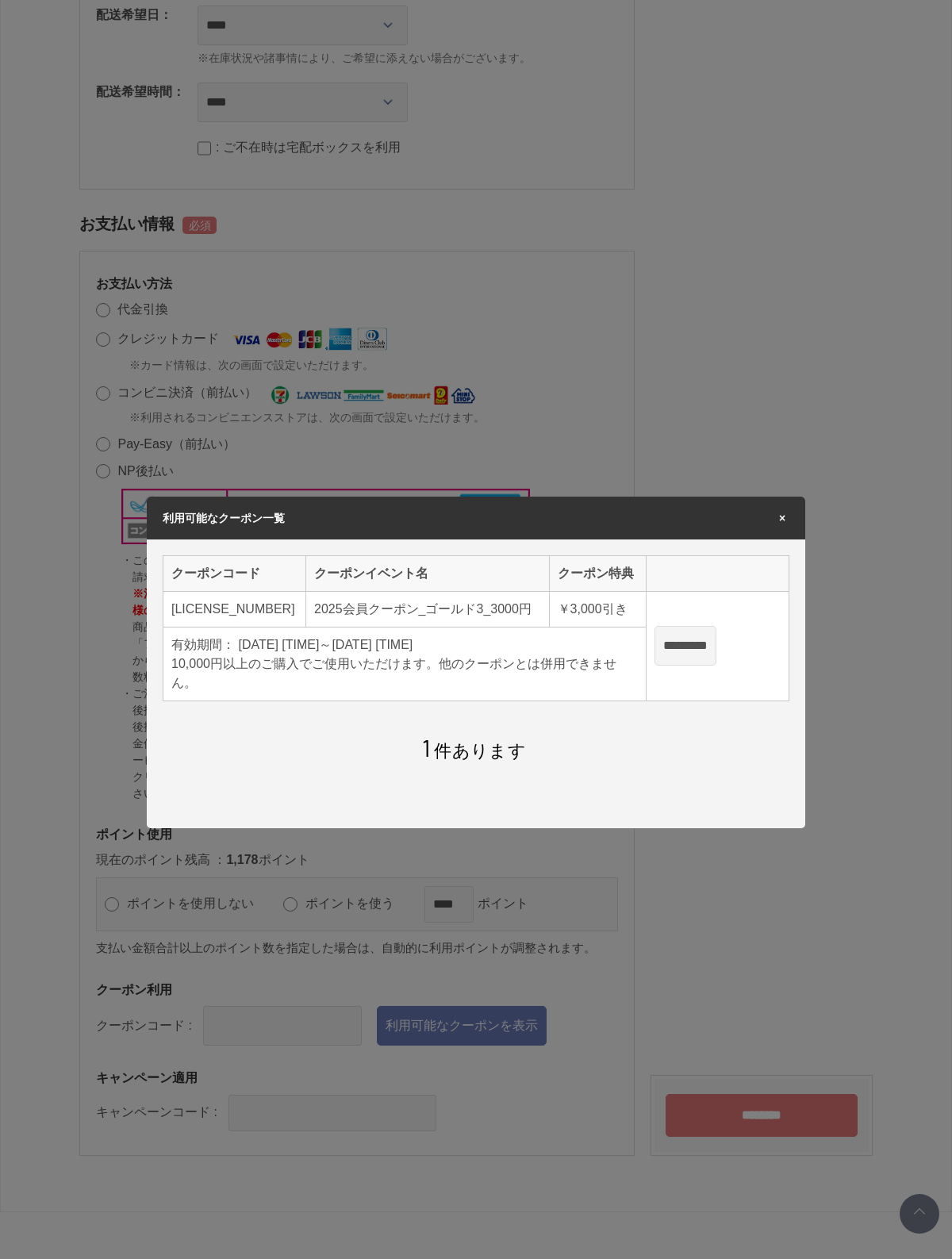 click on "*********" at bounding box center [685, 646] 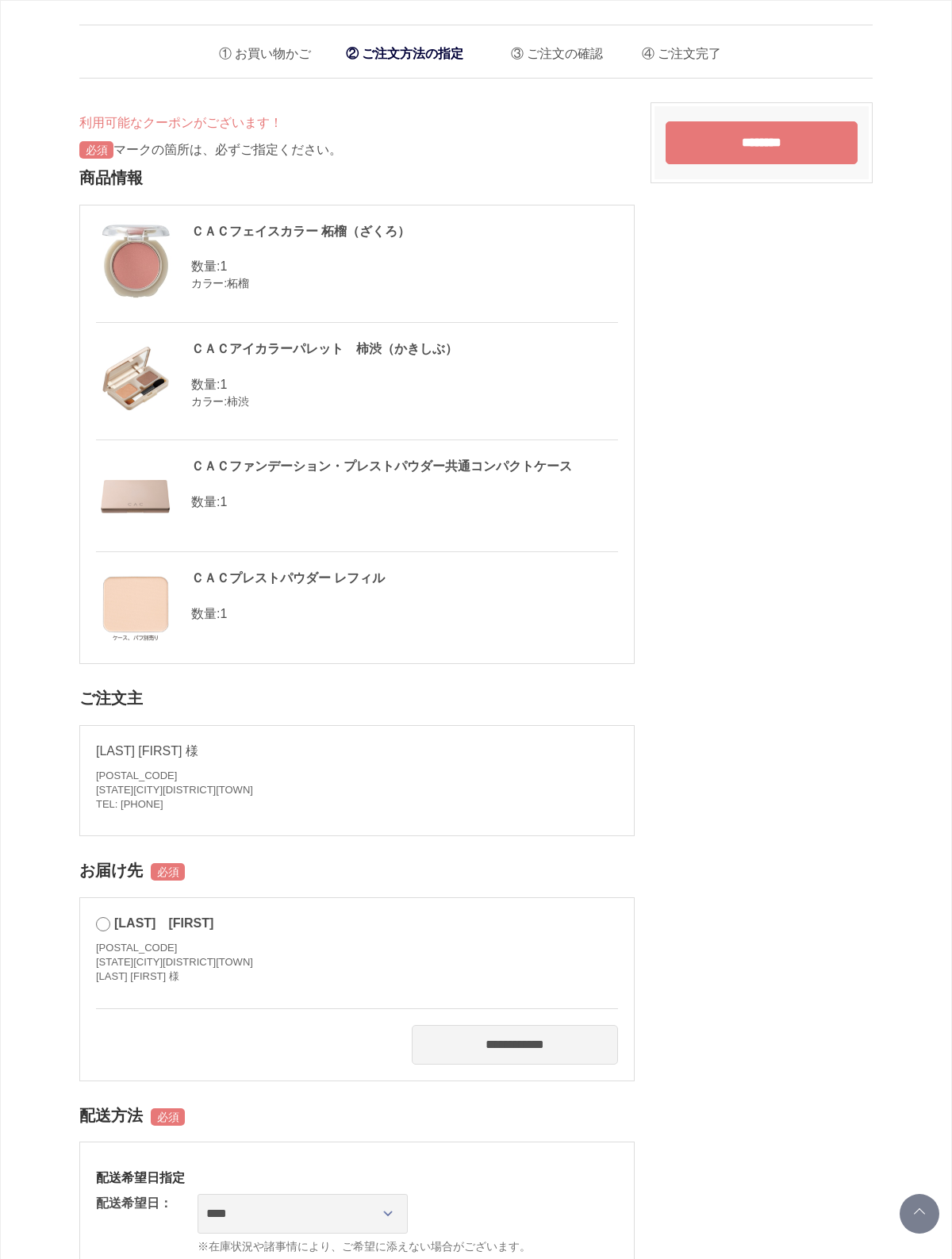 scroll, scrollTop: 1188, scrollLeft: 0, axis: vertical 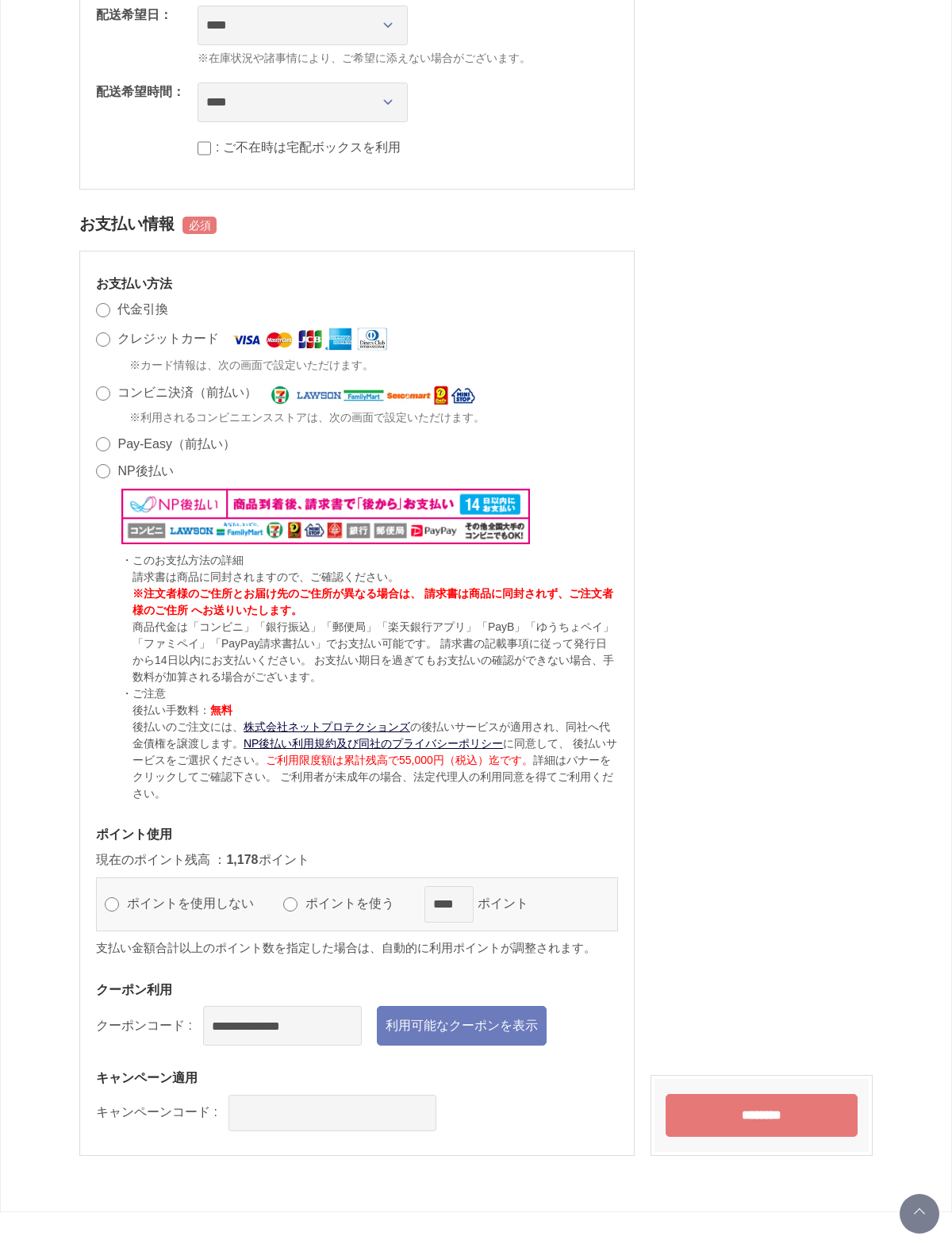 click on "********" at bounding box center (762, 1115) 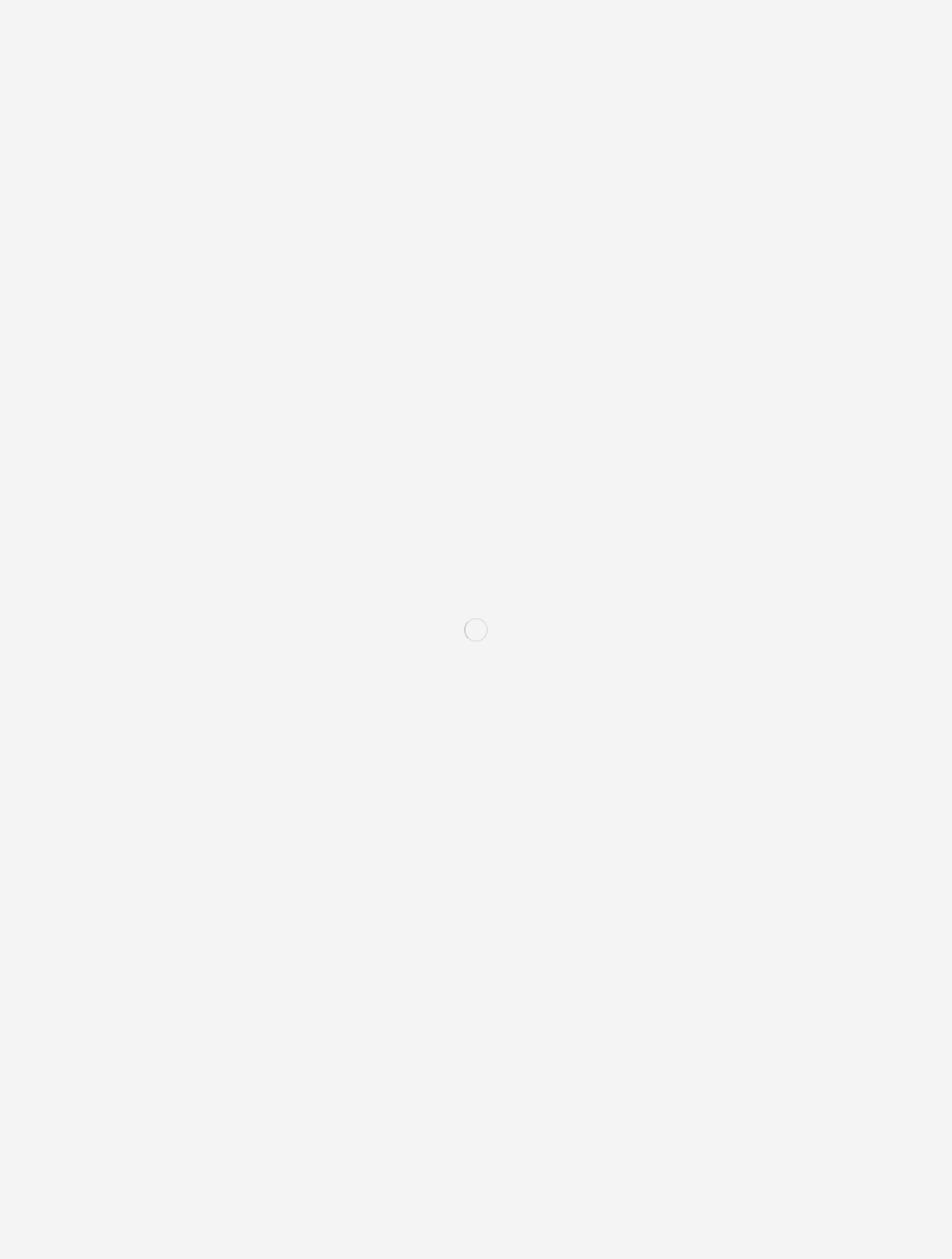scroll, scrollTop: 0, scrollLeft: 0, axis: both 